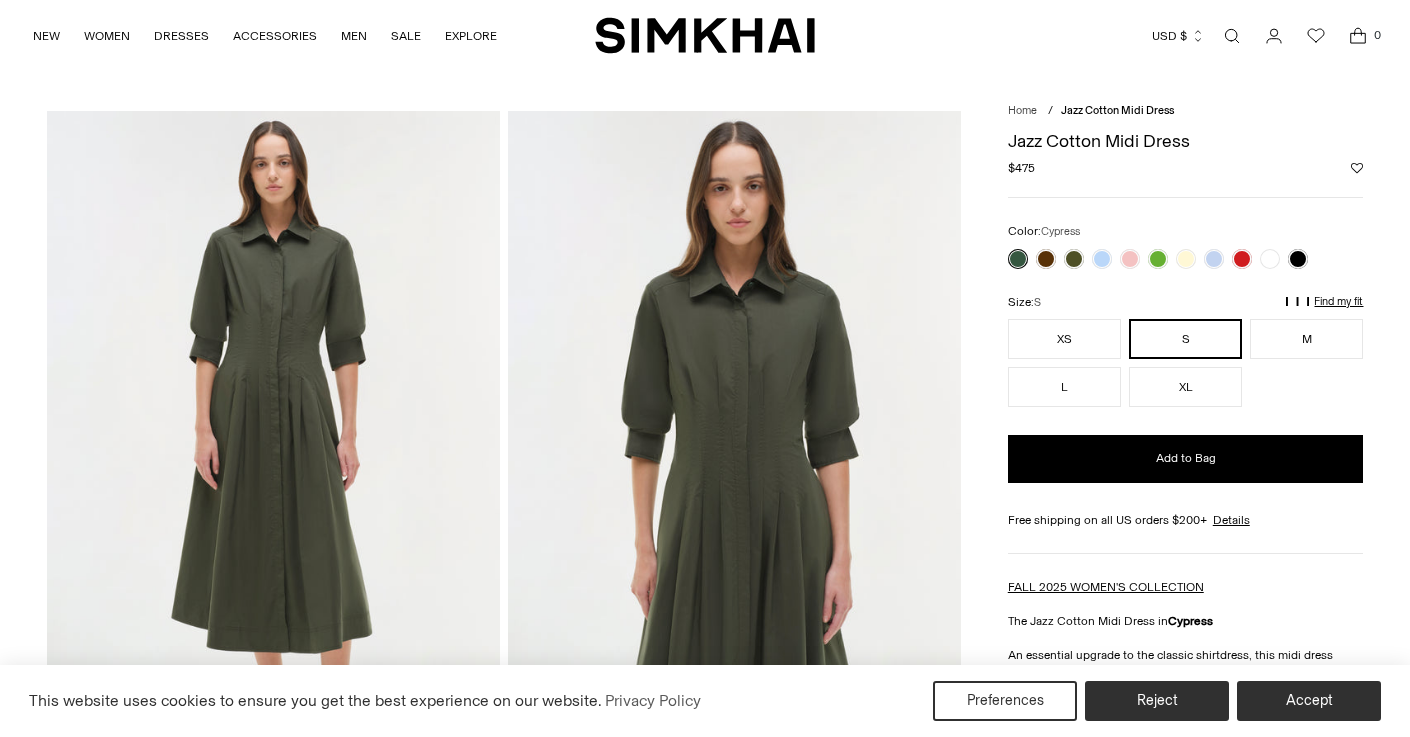 scroll, scrollTop: 0, scrollLeft: 0, axis: both 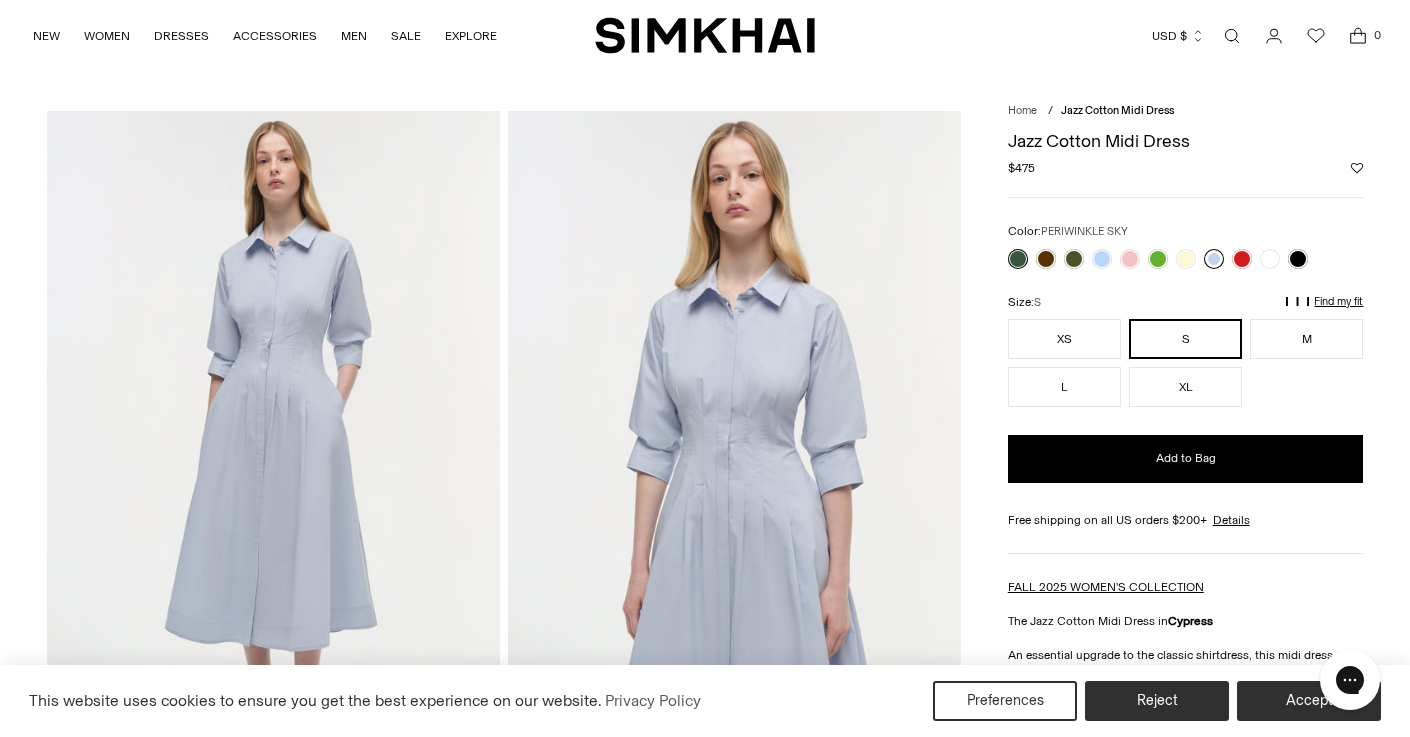 click at bounding box center [1214, 259] 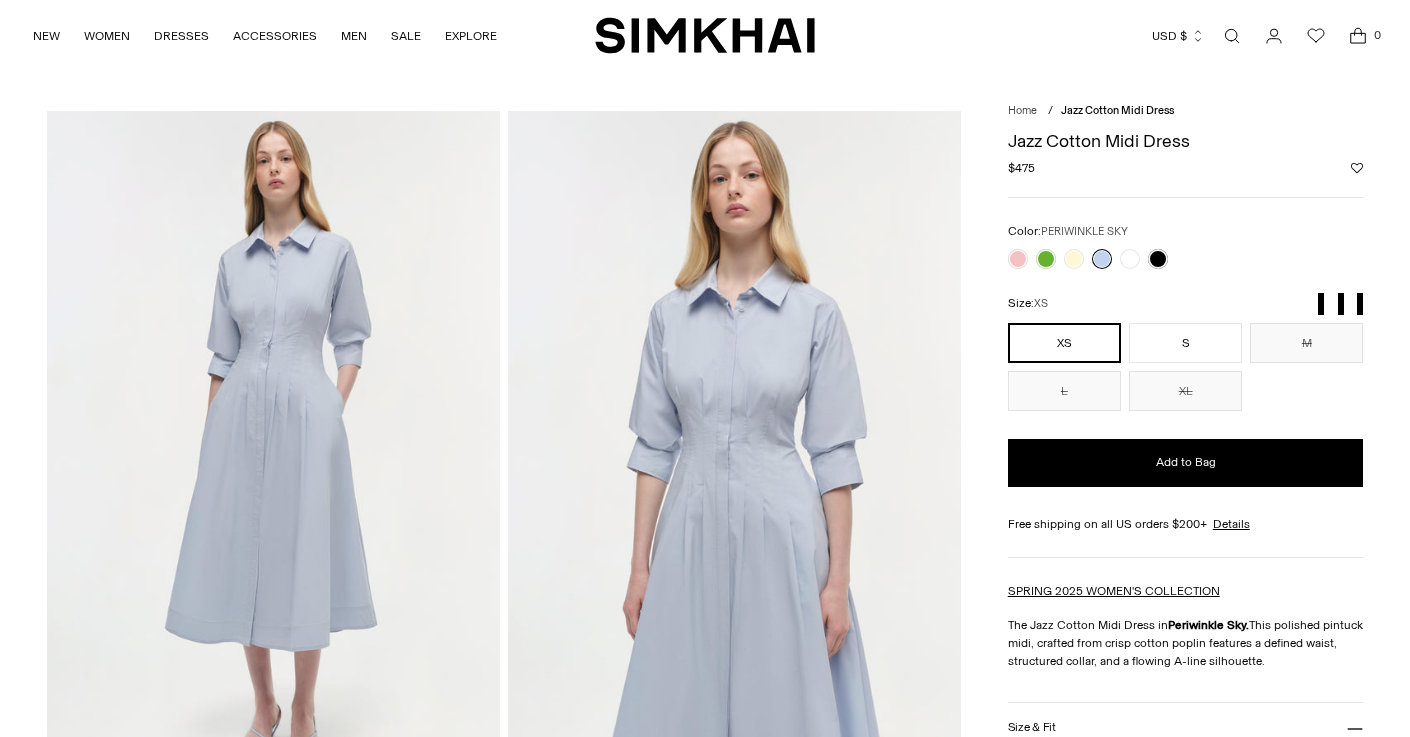 scroll, scrollTop: 0, scrollLeft: 0, axis: both 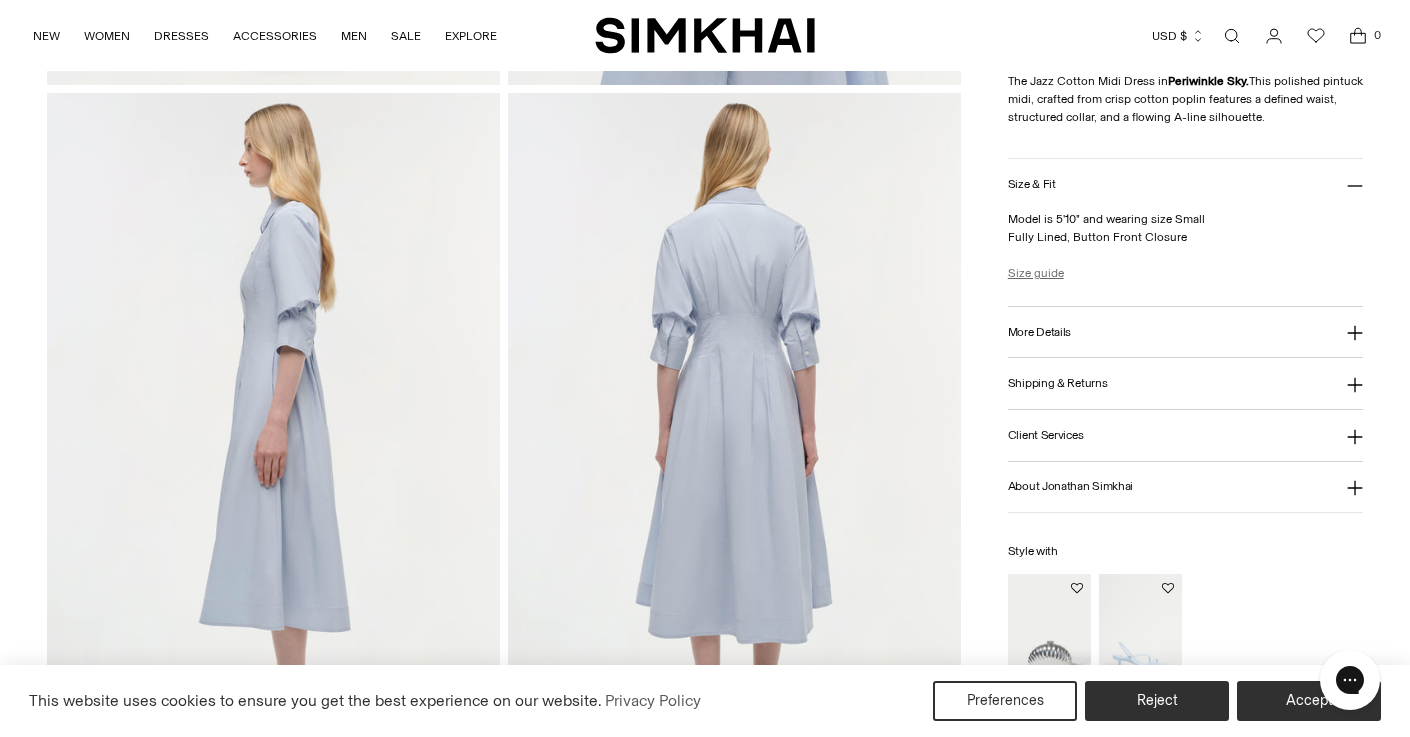 click on "Size guide" at bounding box center (1036, 273) 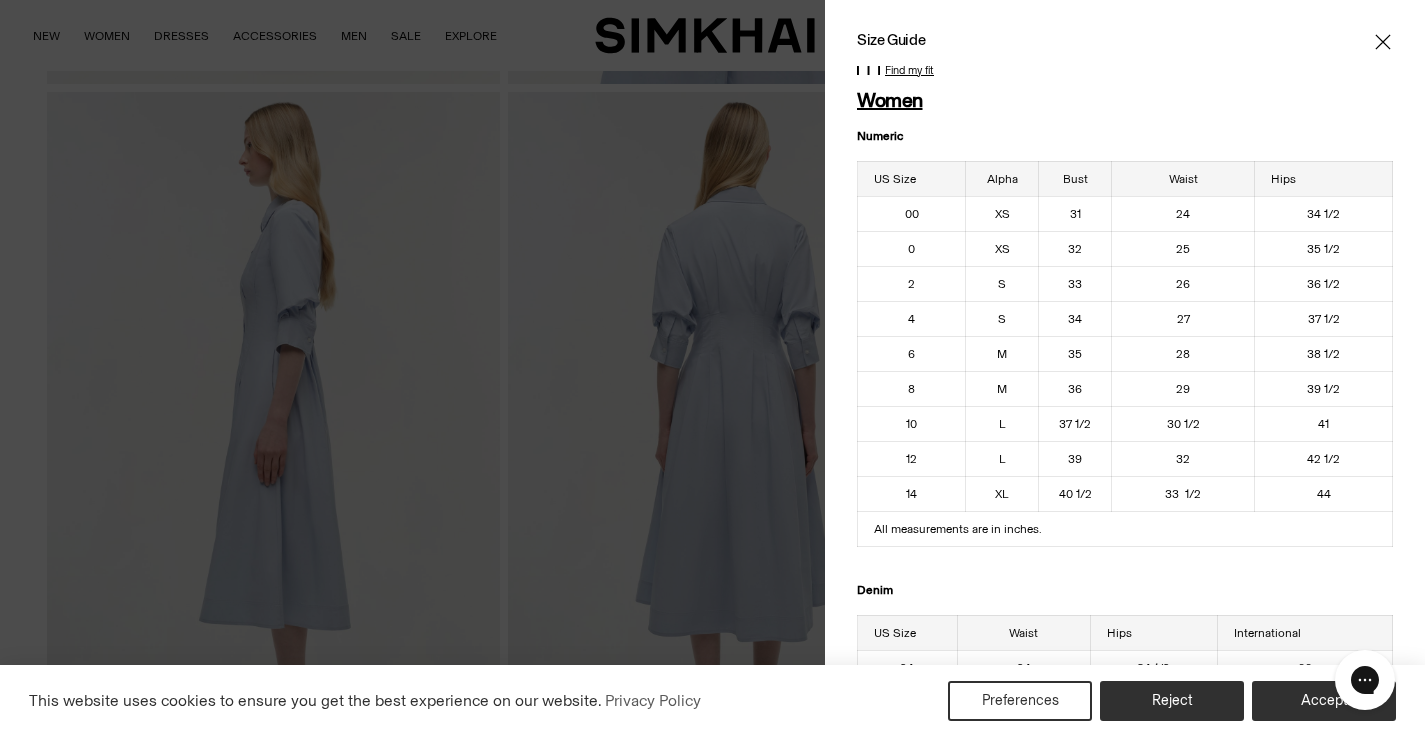 click 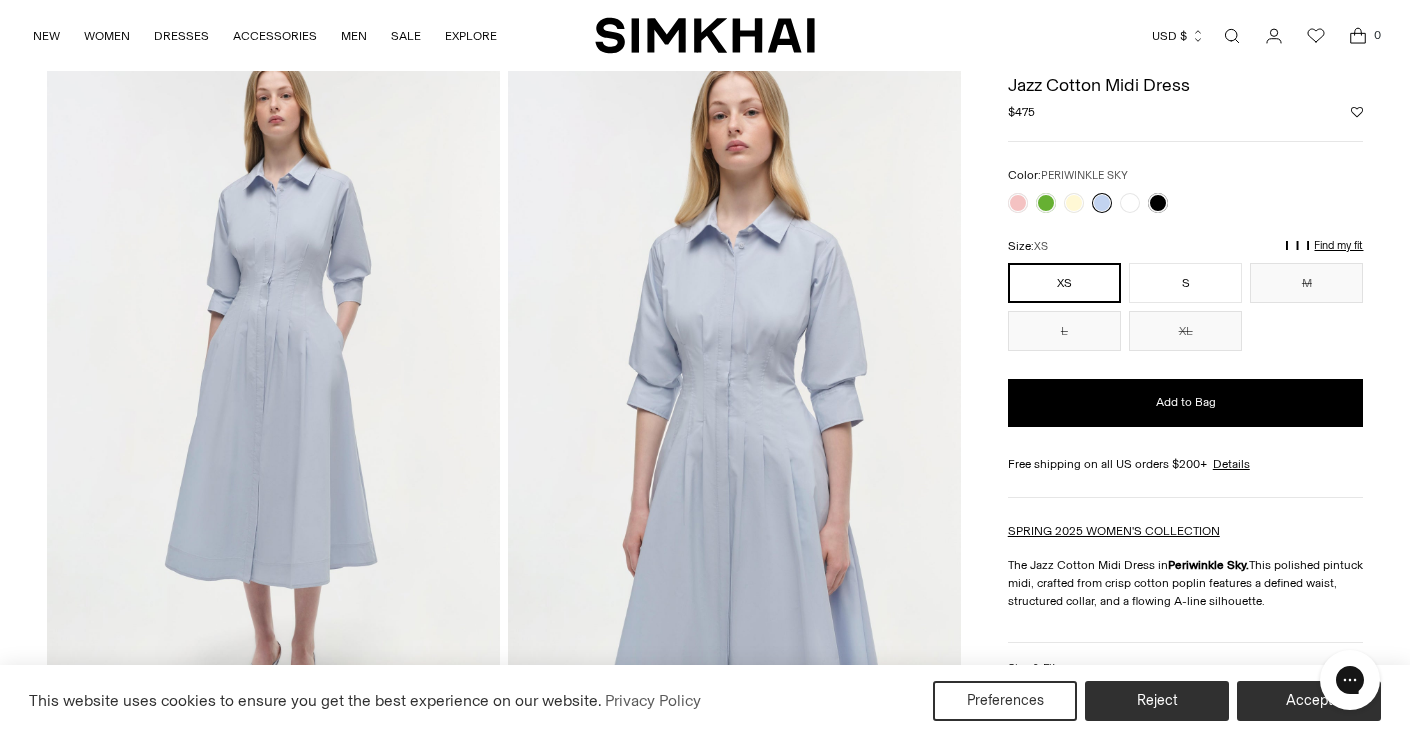 scroll, scrollTop: 48, scrollLeft: 0, axis: vertical 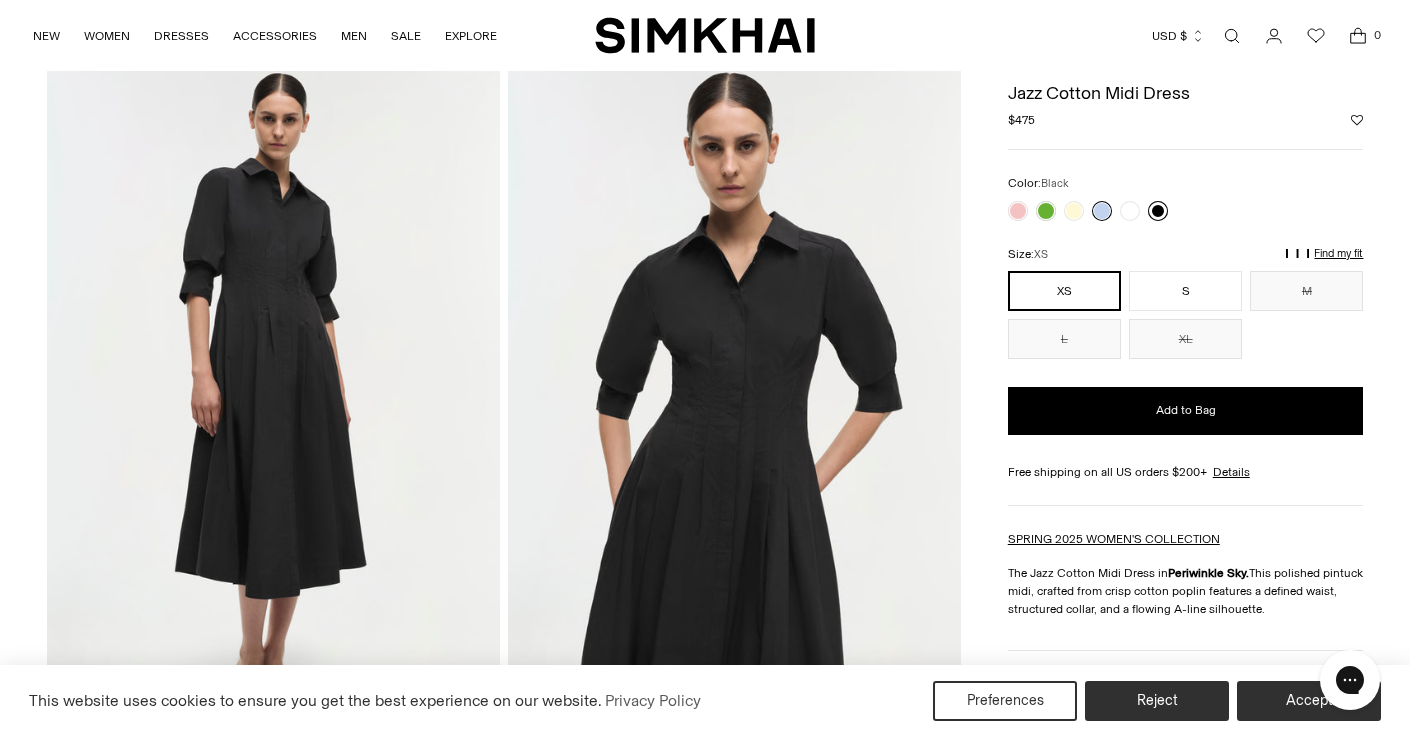 click at bounding box center [1158, 211] 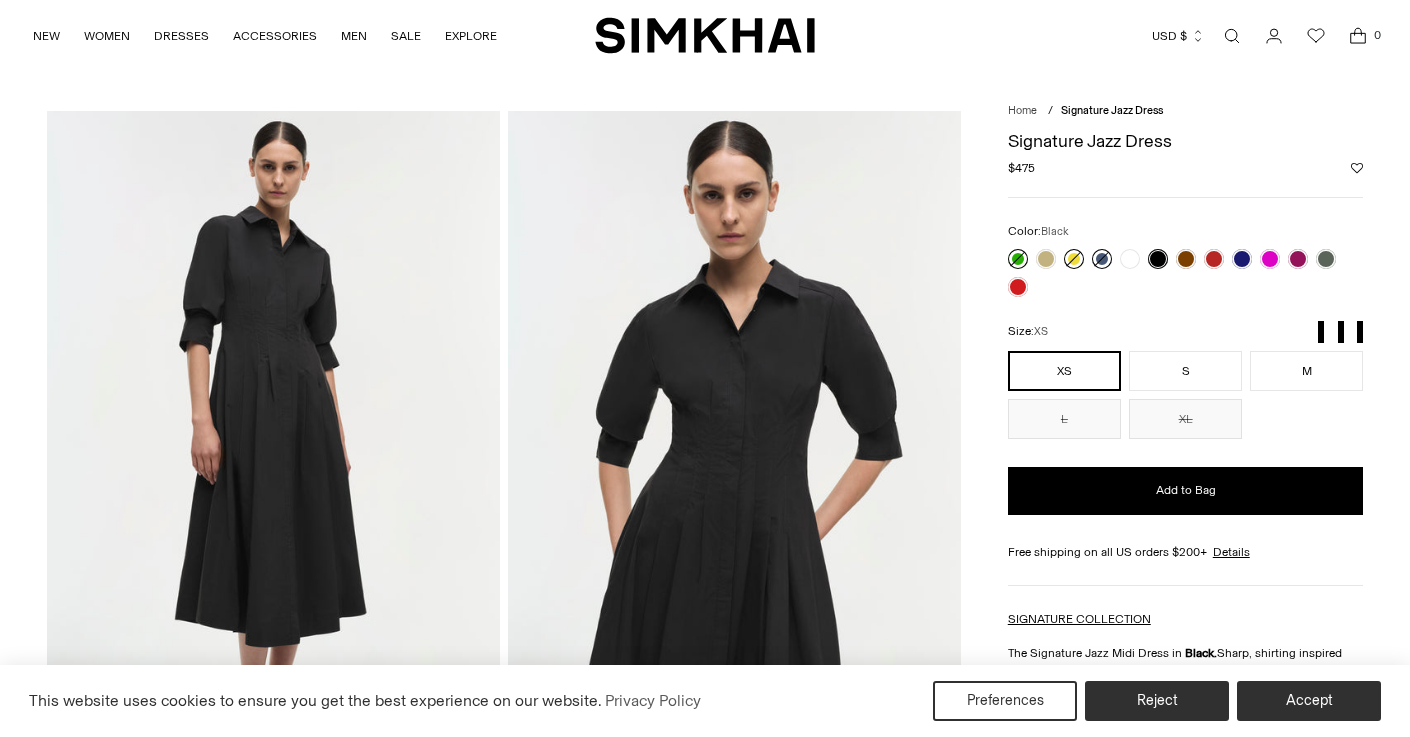scroll, scrollTop: 0, scrollLeft: 0, axis: both 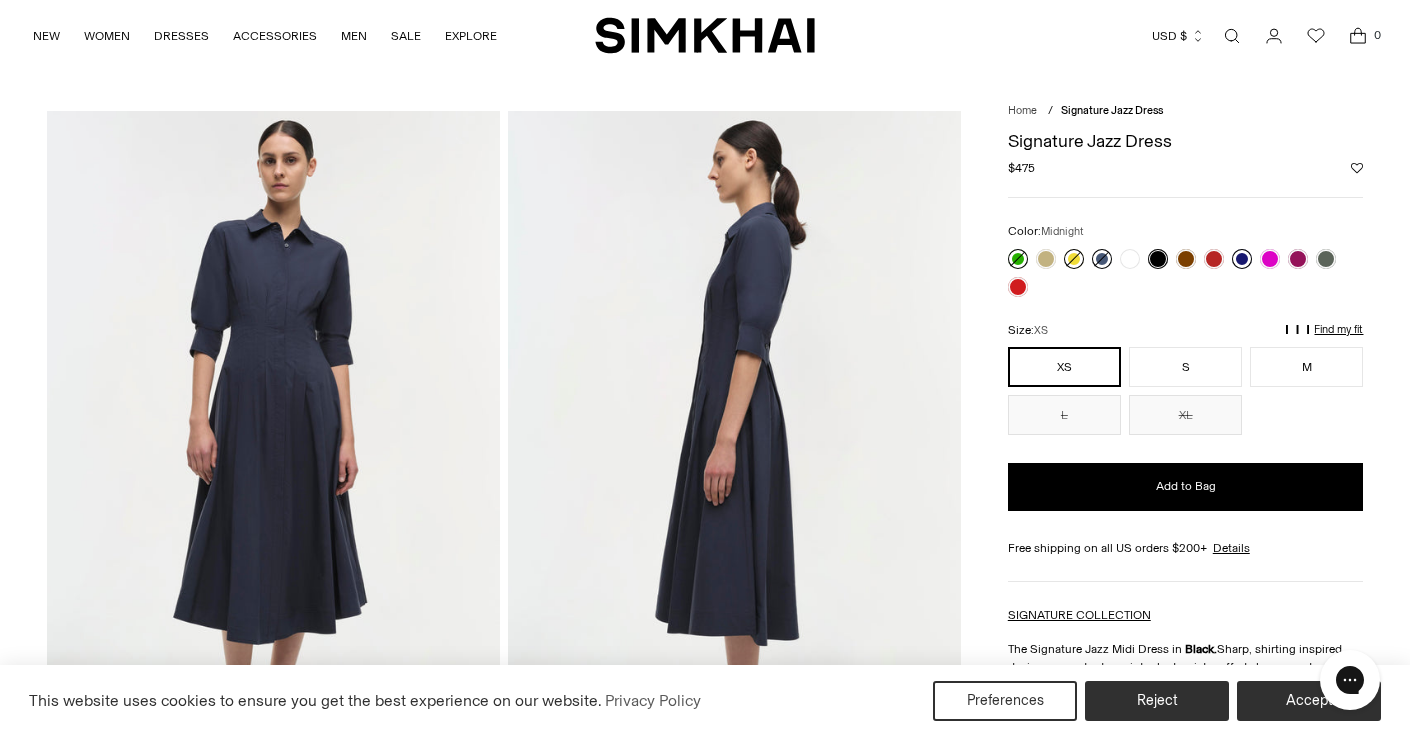 click at bounding box center (1242, 259) 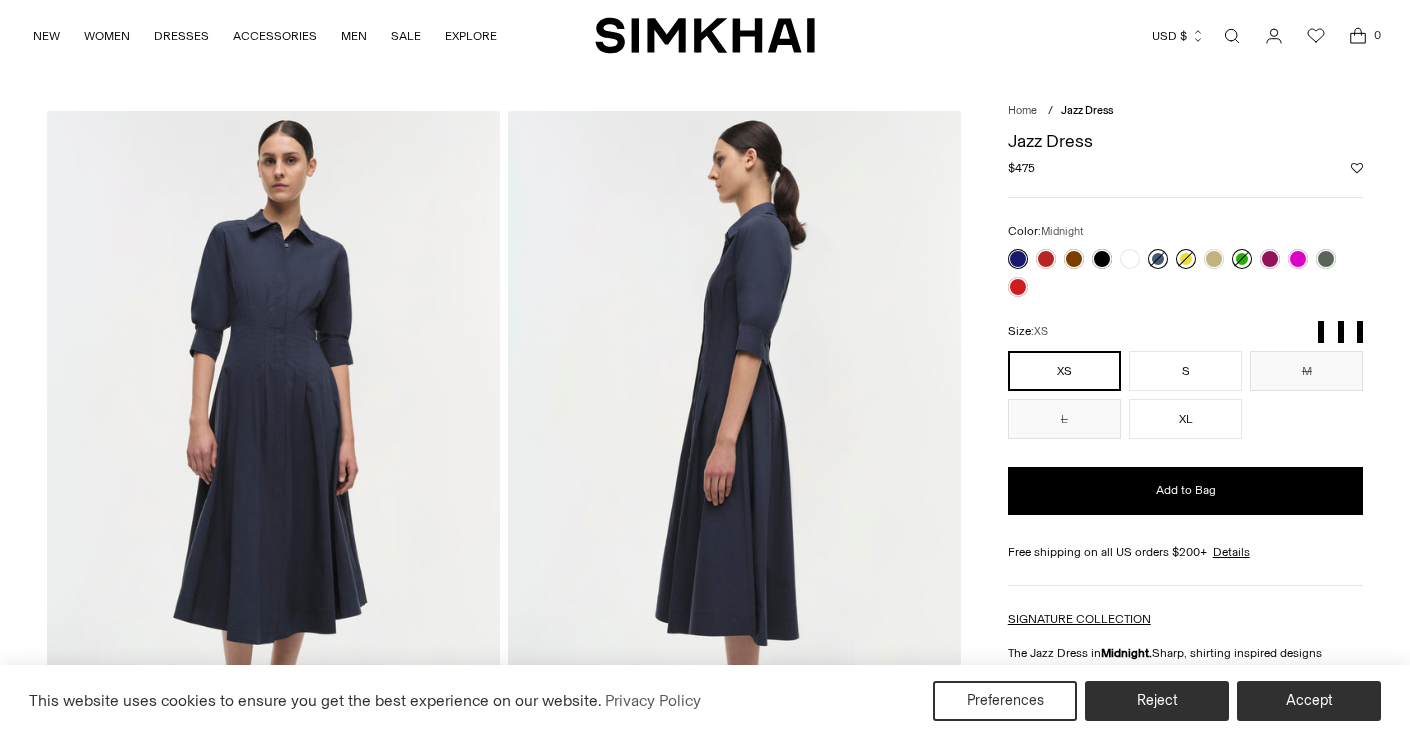 scroll, scrollTop: 0, scrollLeft: 0, axis: both 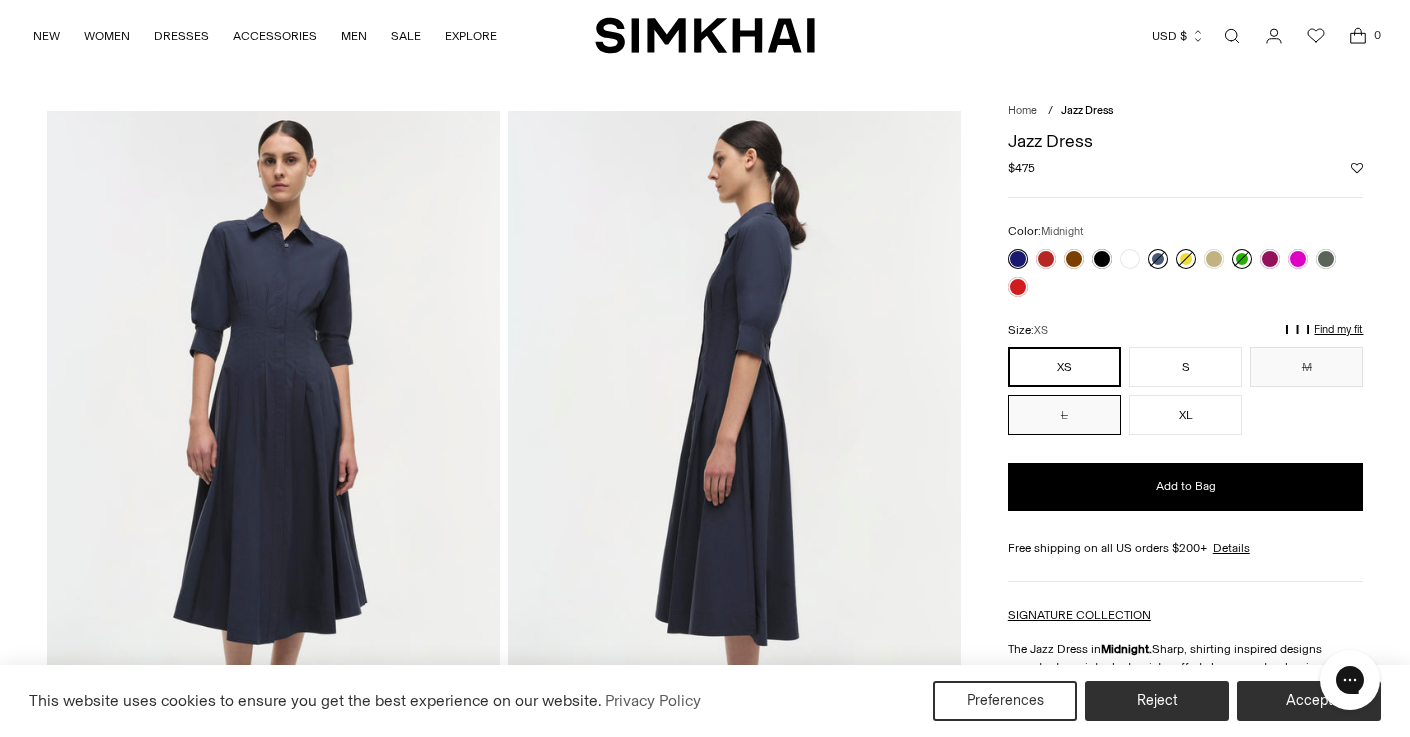 click on "L" at bounding box center (1064, 415) 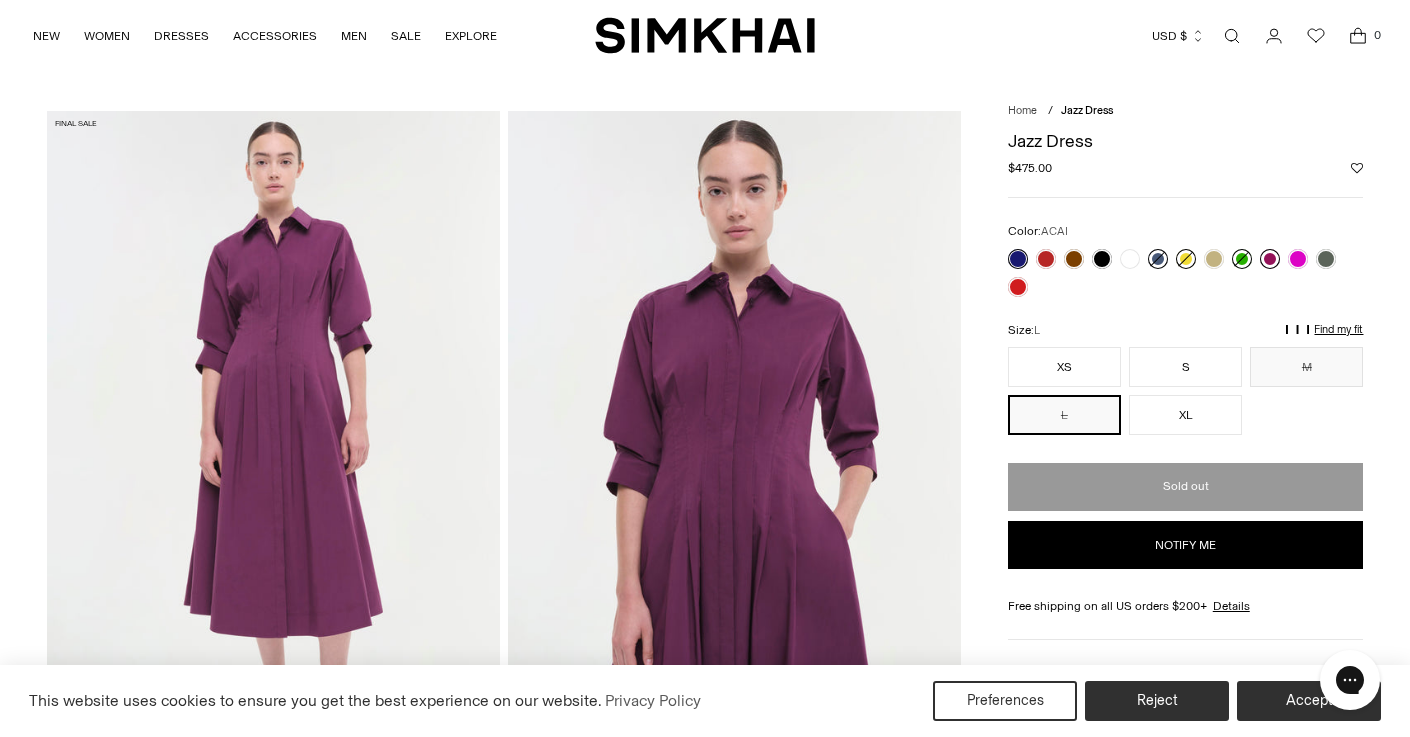 click at bounding box center [1270, 259] 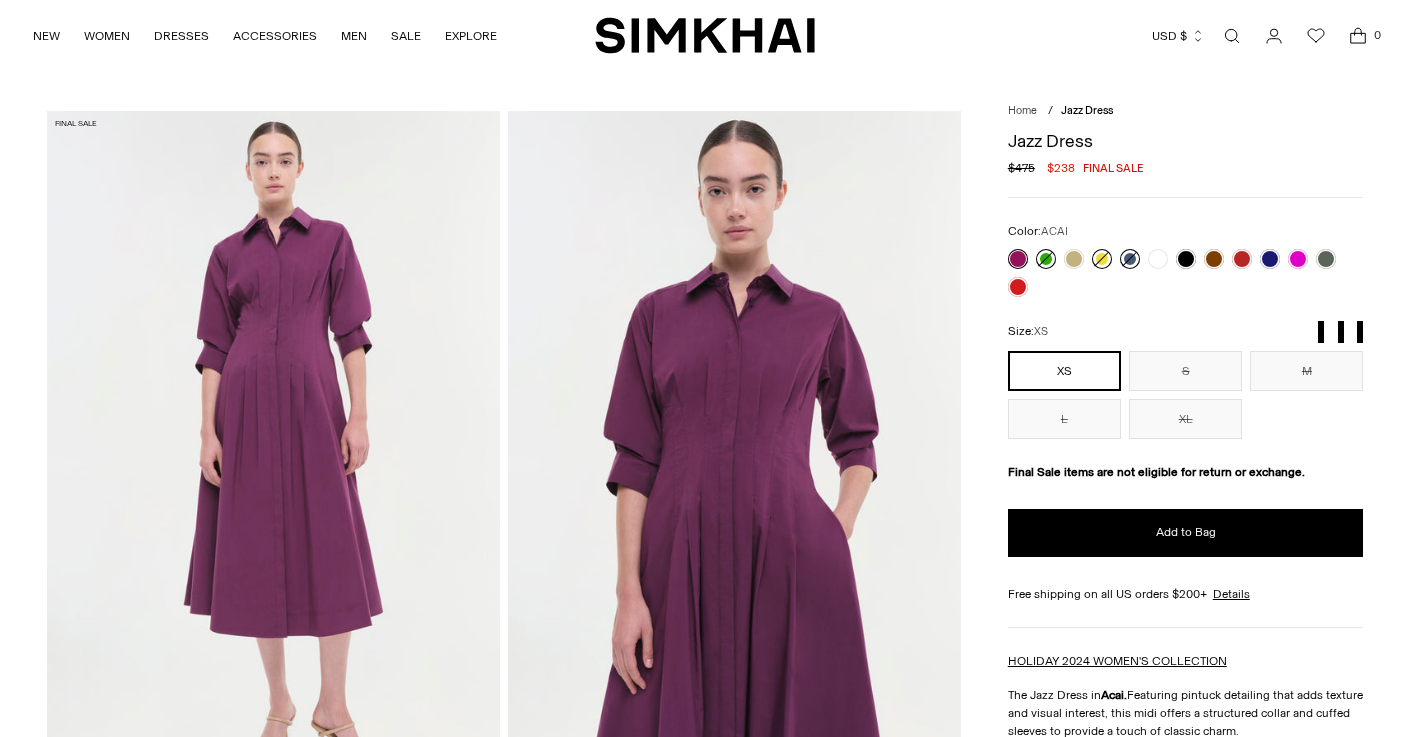 scroll, scrollTop: 0, scrollLeft: 0, axis: both 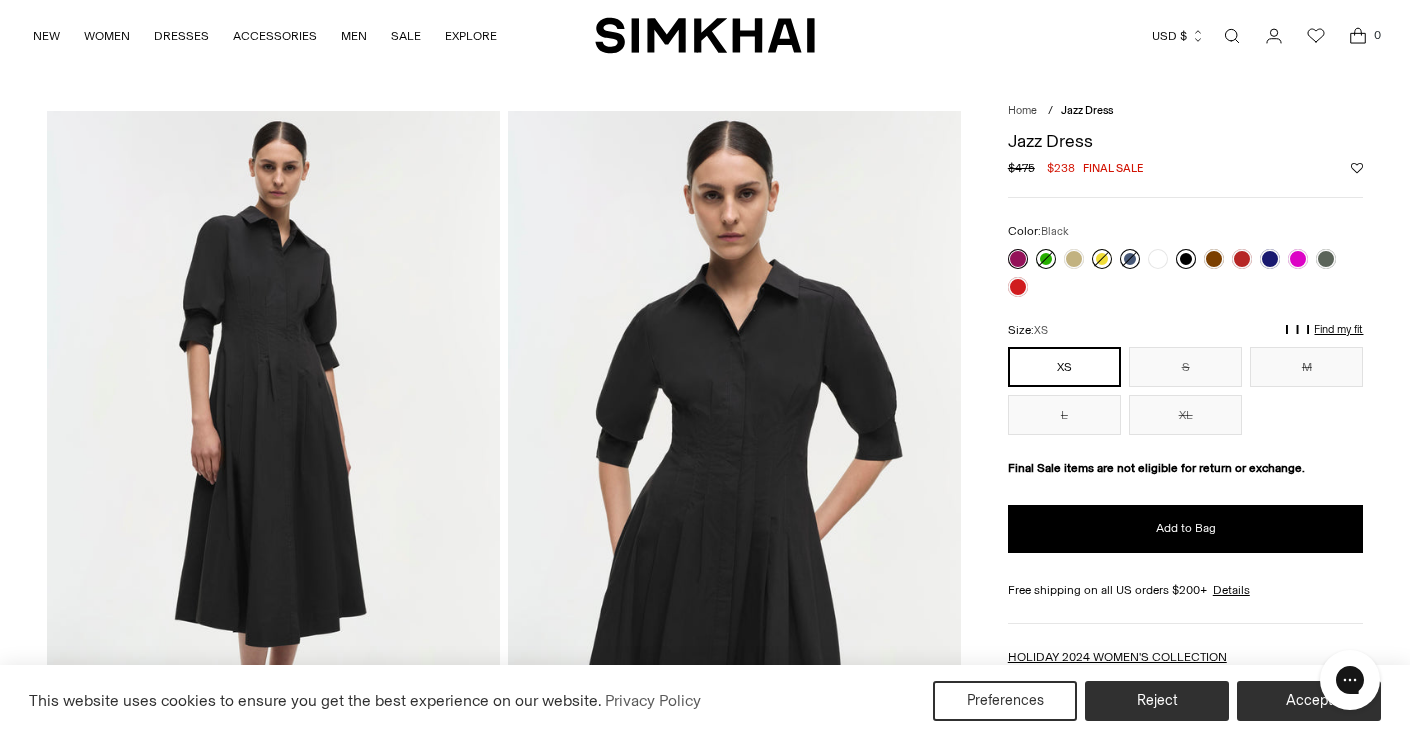 click at bounding box center [1186, 259] 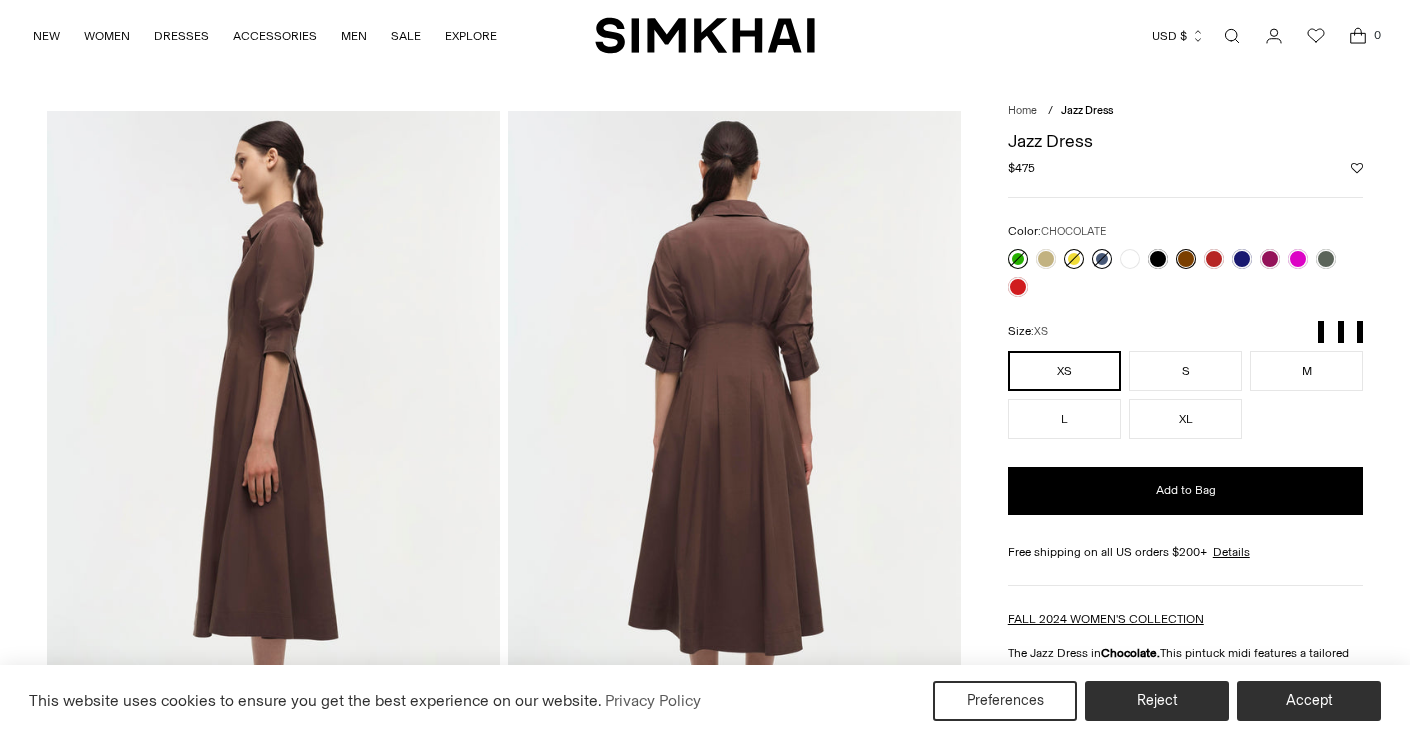 scroll, scrollTop: 0, scrollLeft: 0, axis: both 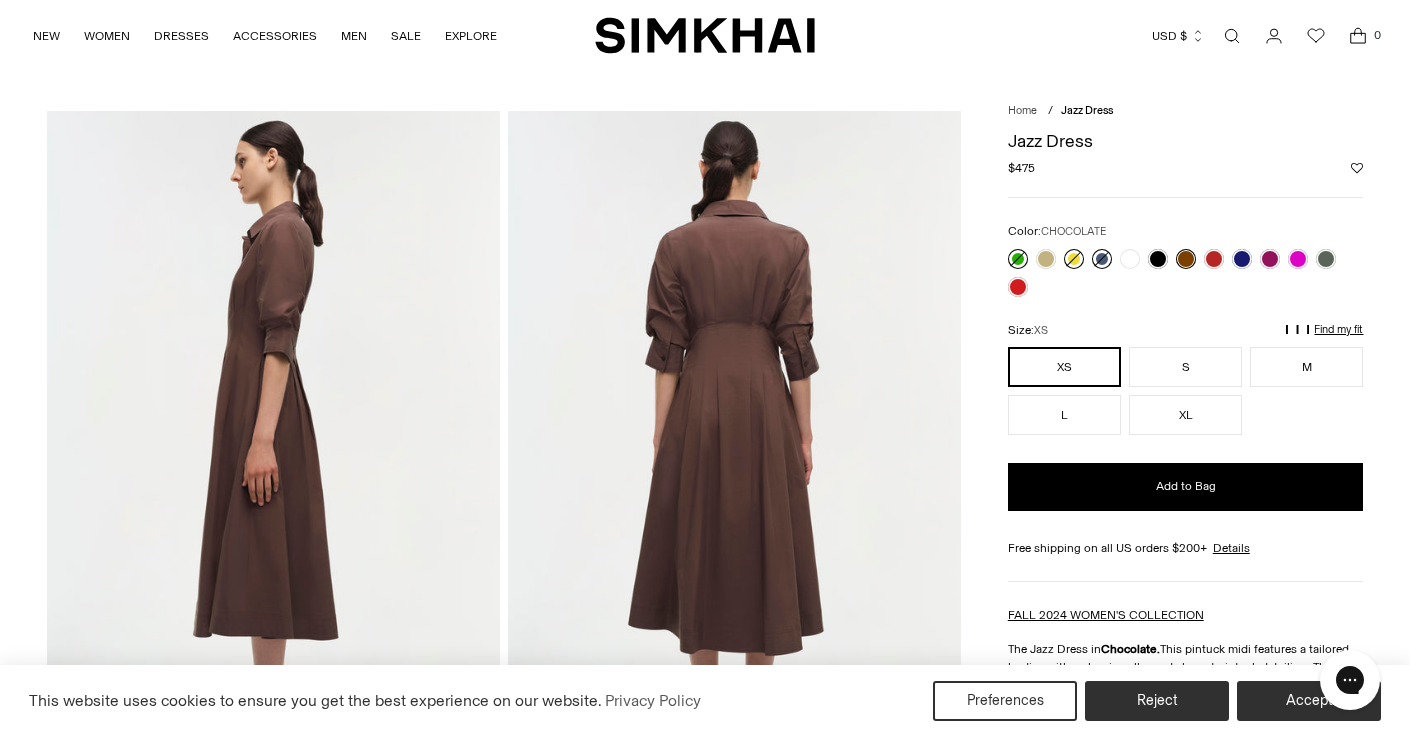 click on "Find my fit" at bounding box center (1152, 339) 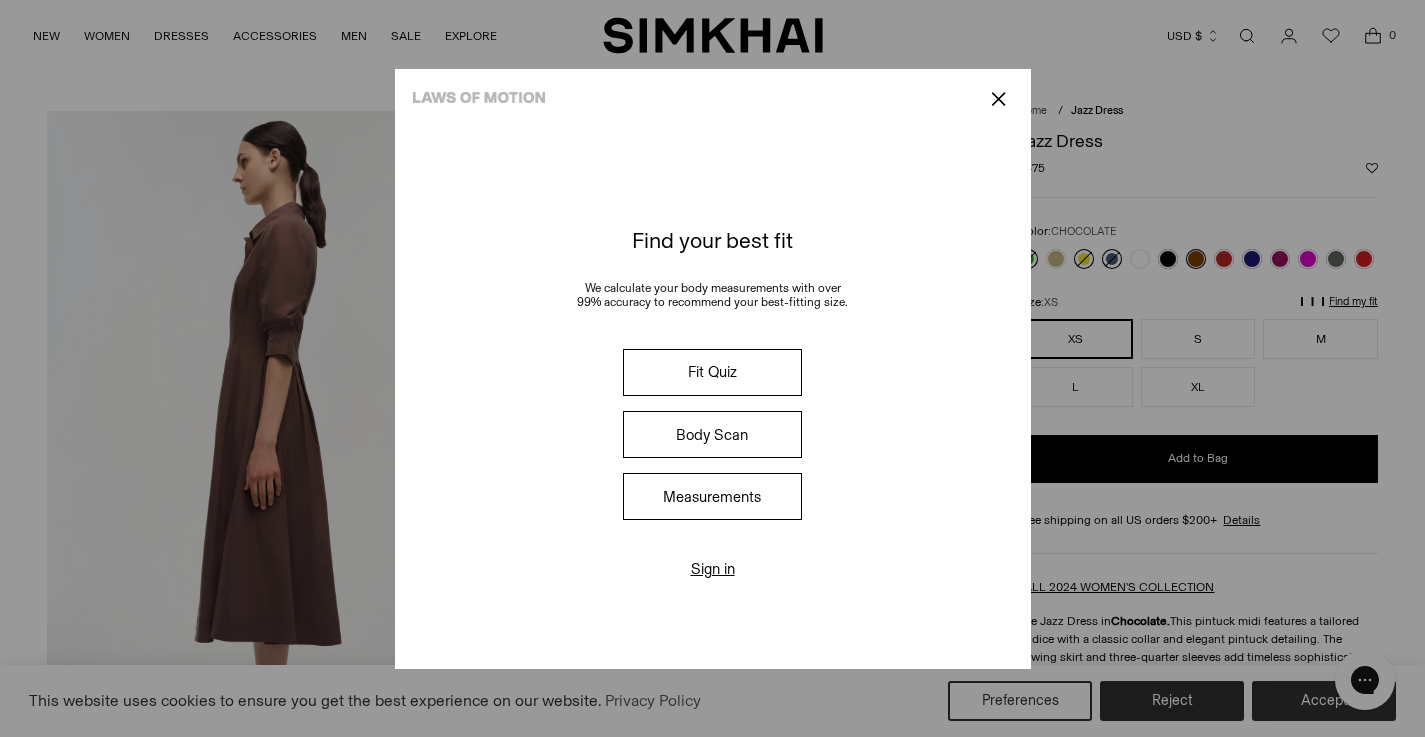 click on "Measurements" at bounding box center (712, 496) 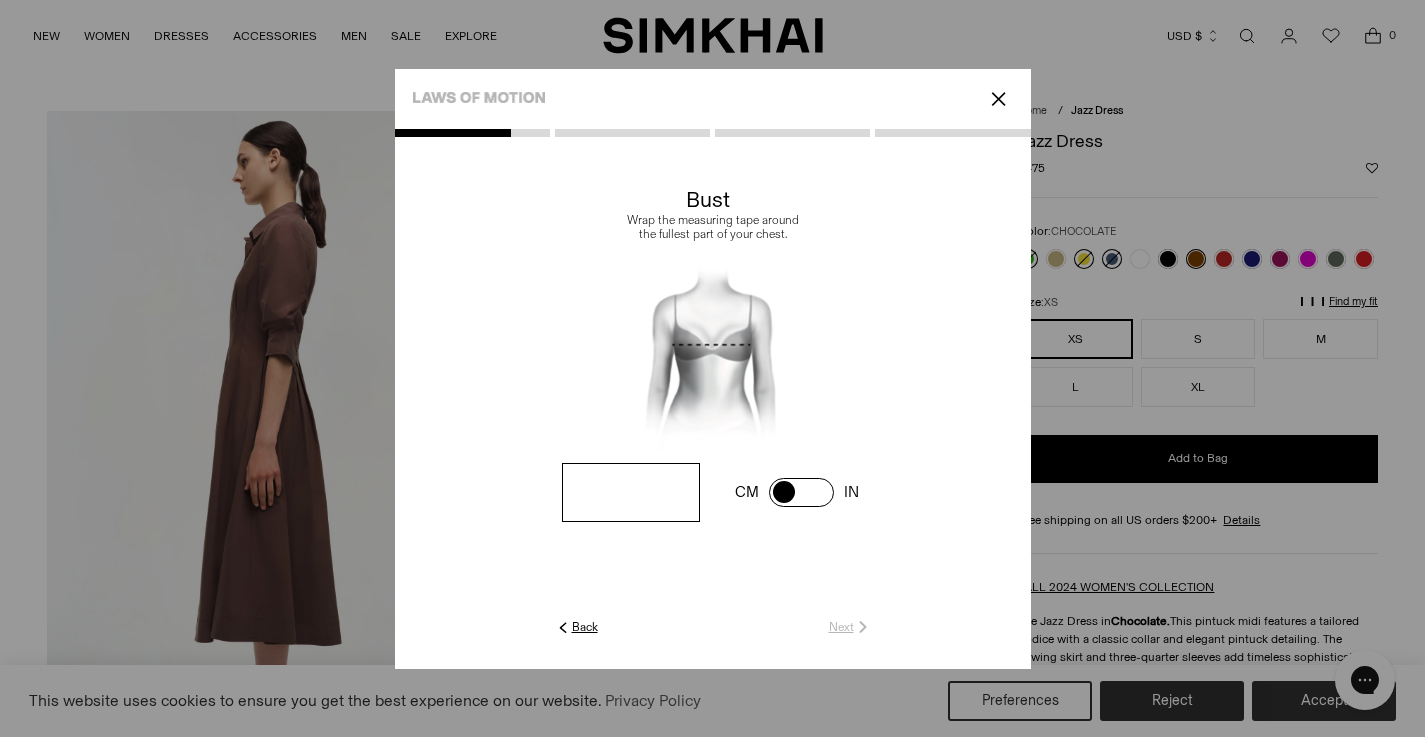 click at bounding box center (630, 492) 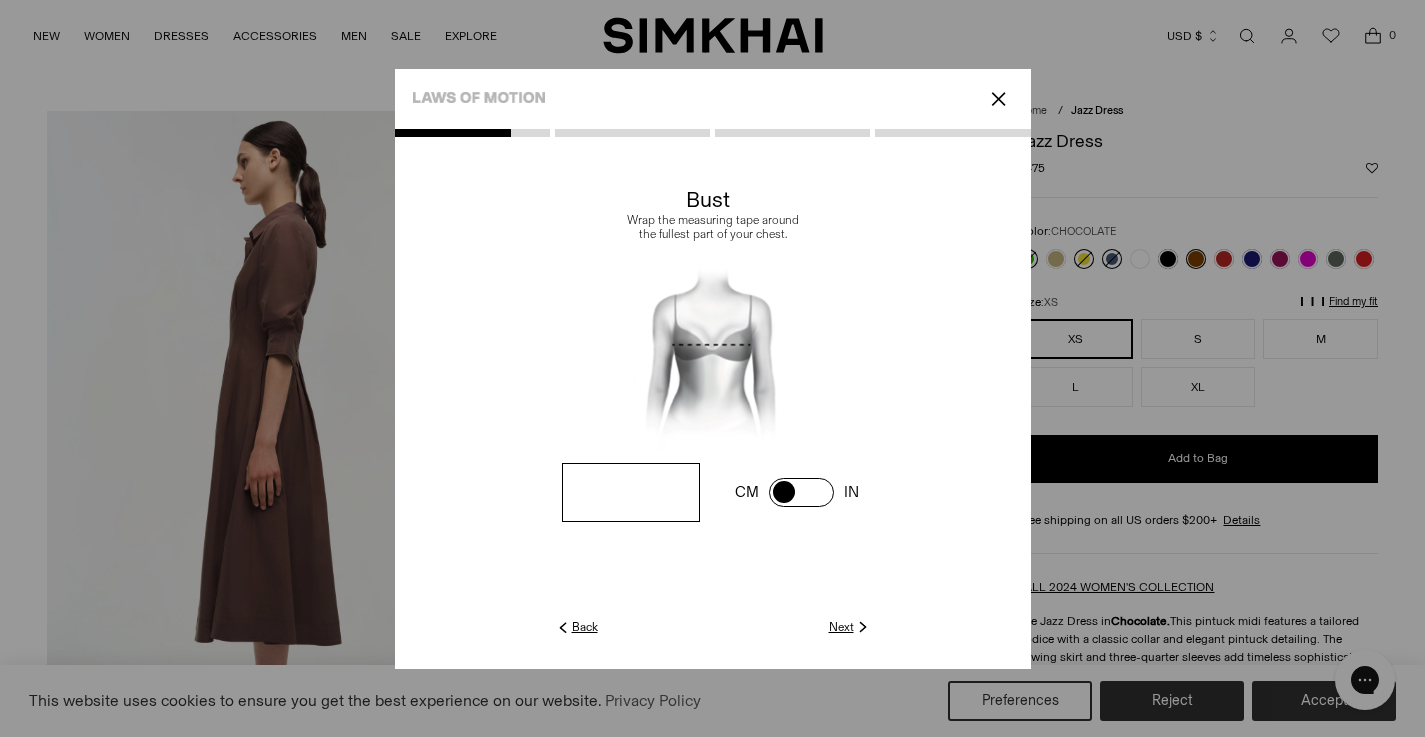 type on "**" 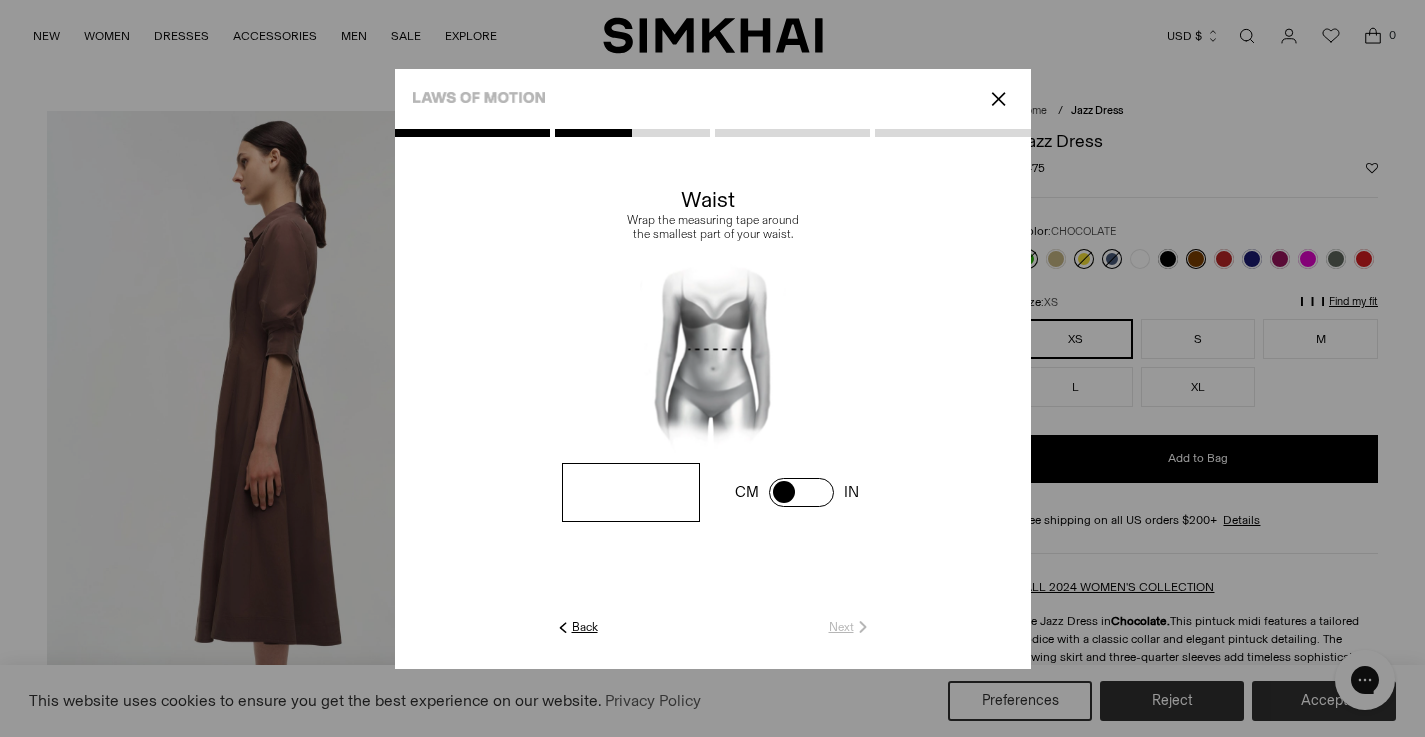click at bounding box center [0, 0] 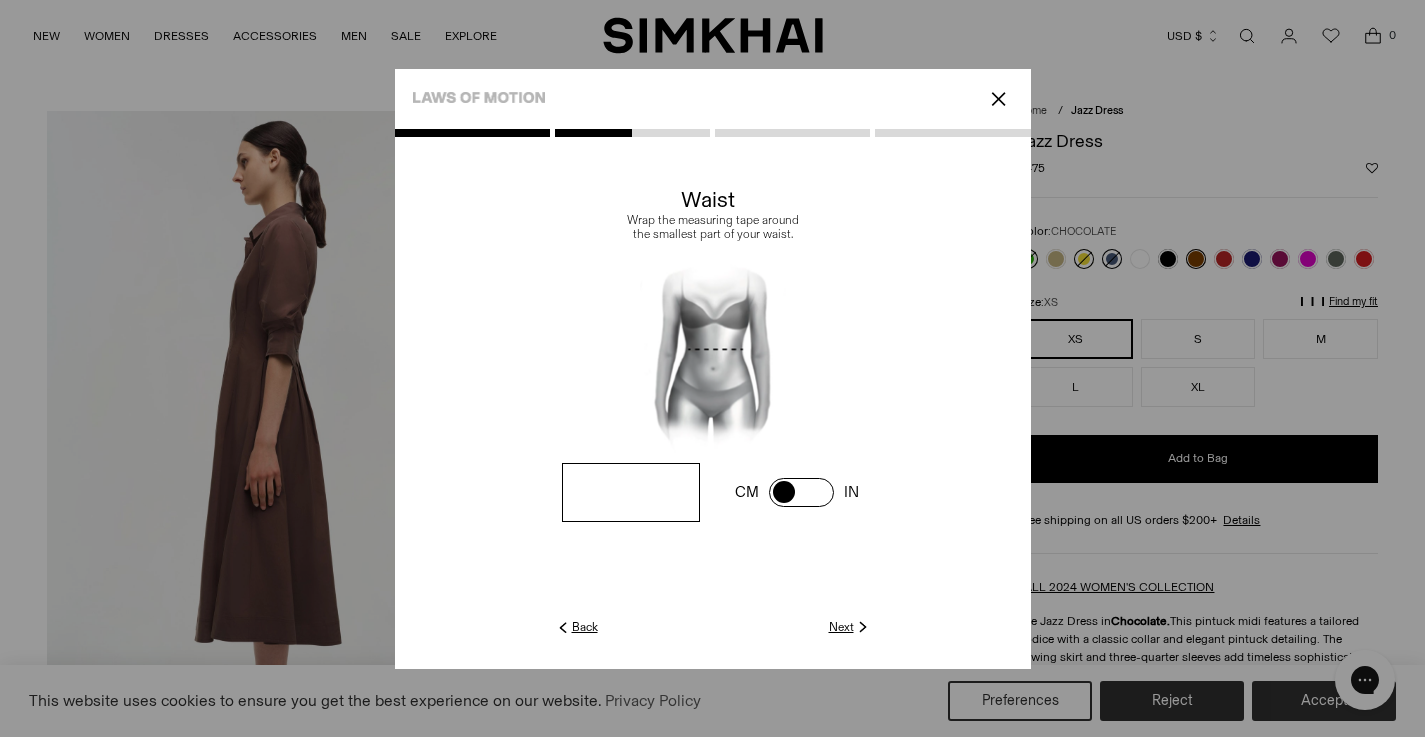 type on "**" 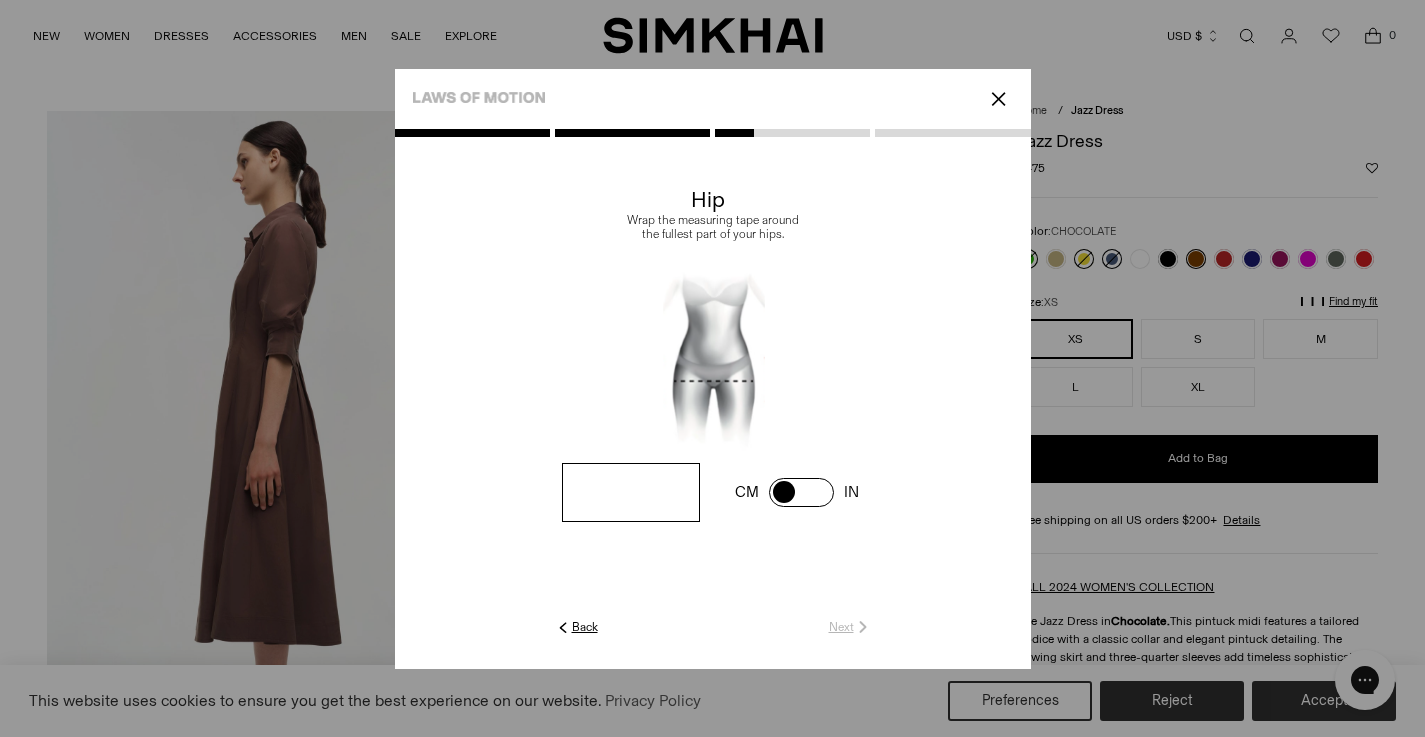 click at bounding box center (0, 0) 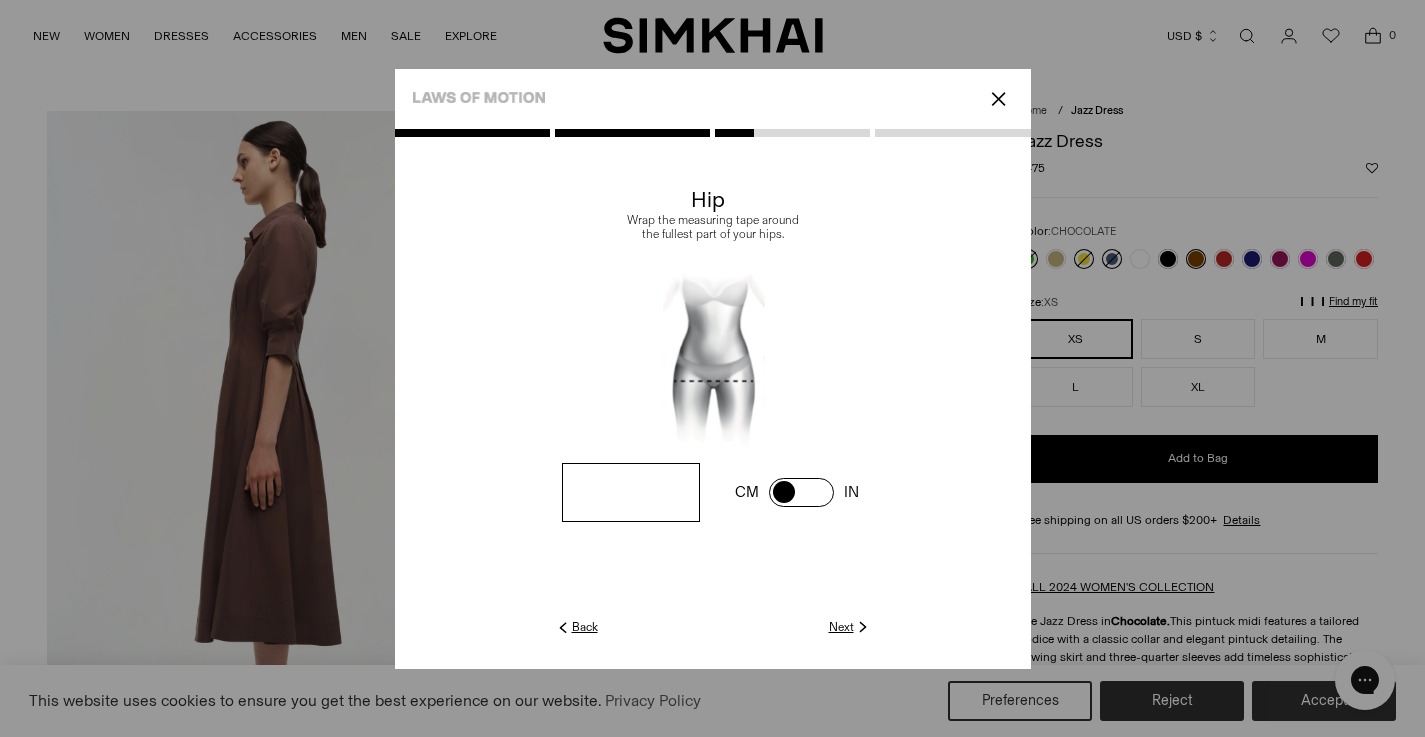 type on "**" 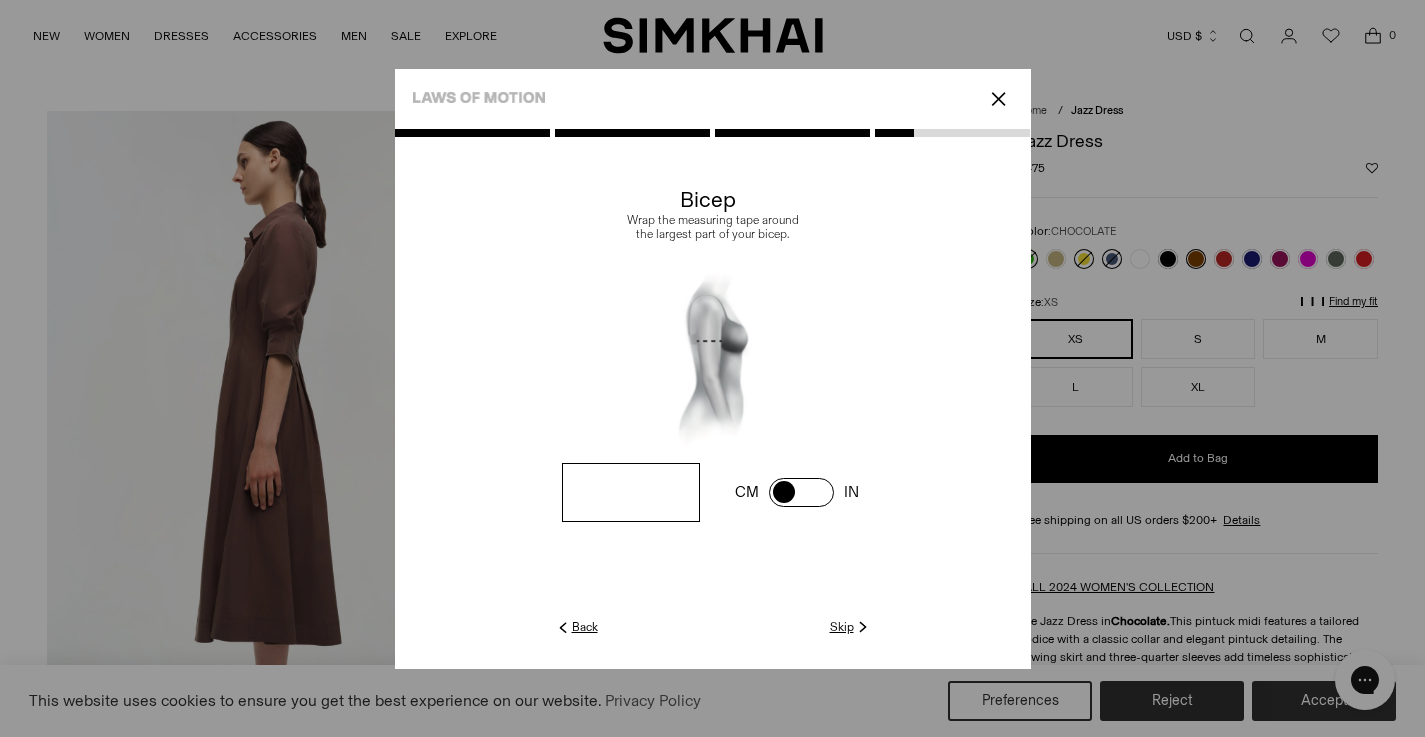 click on "Skip" 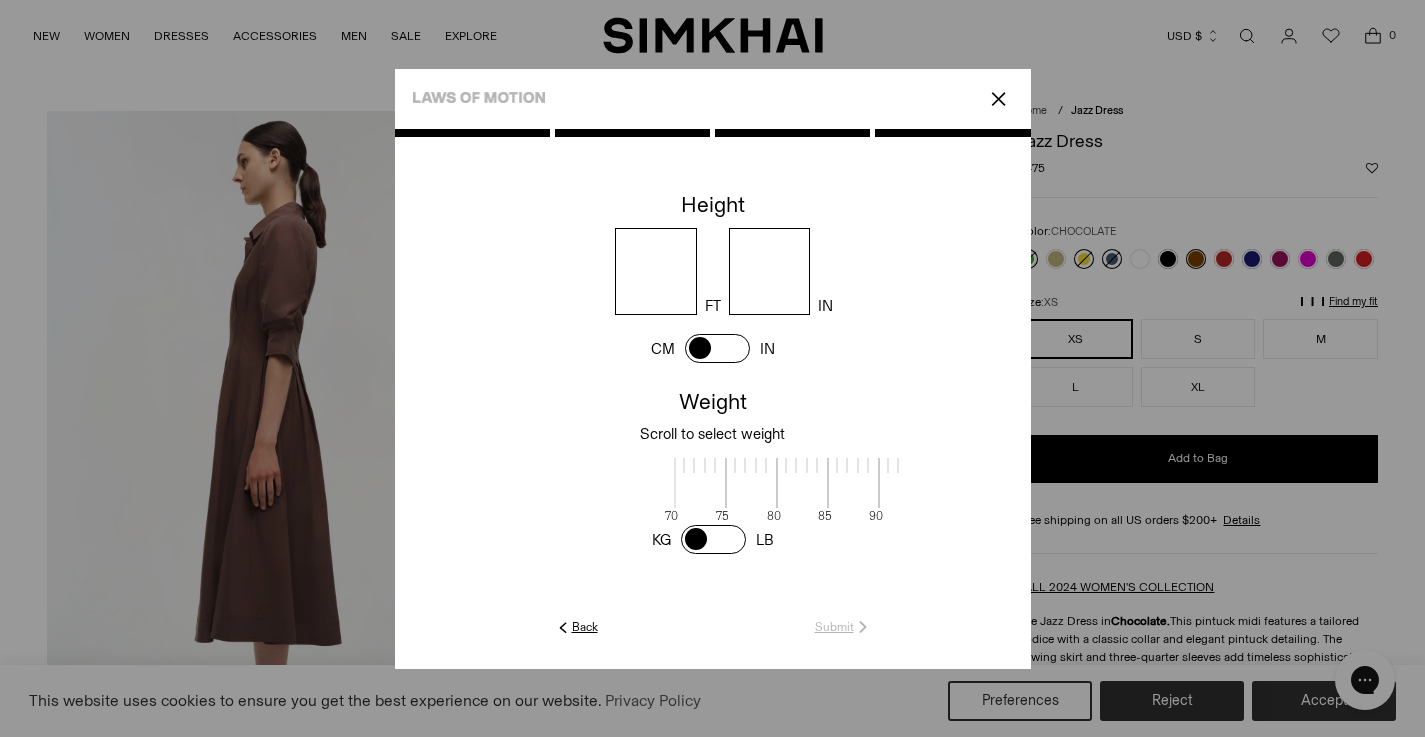 scroll, scrollTop: 4, scrollLeft: 650, axis: both 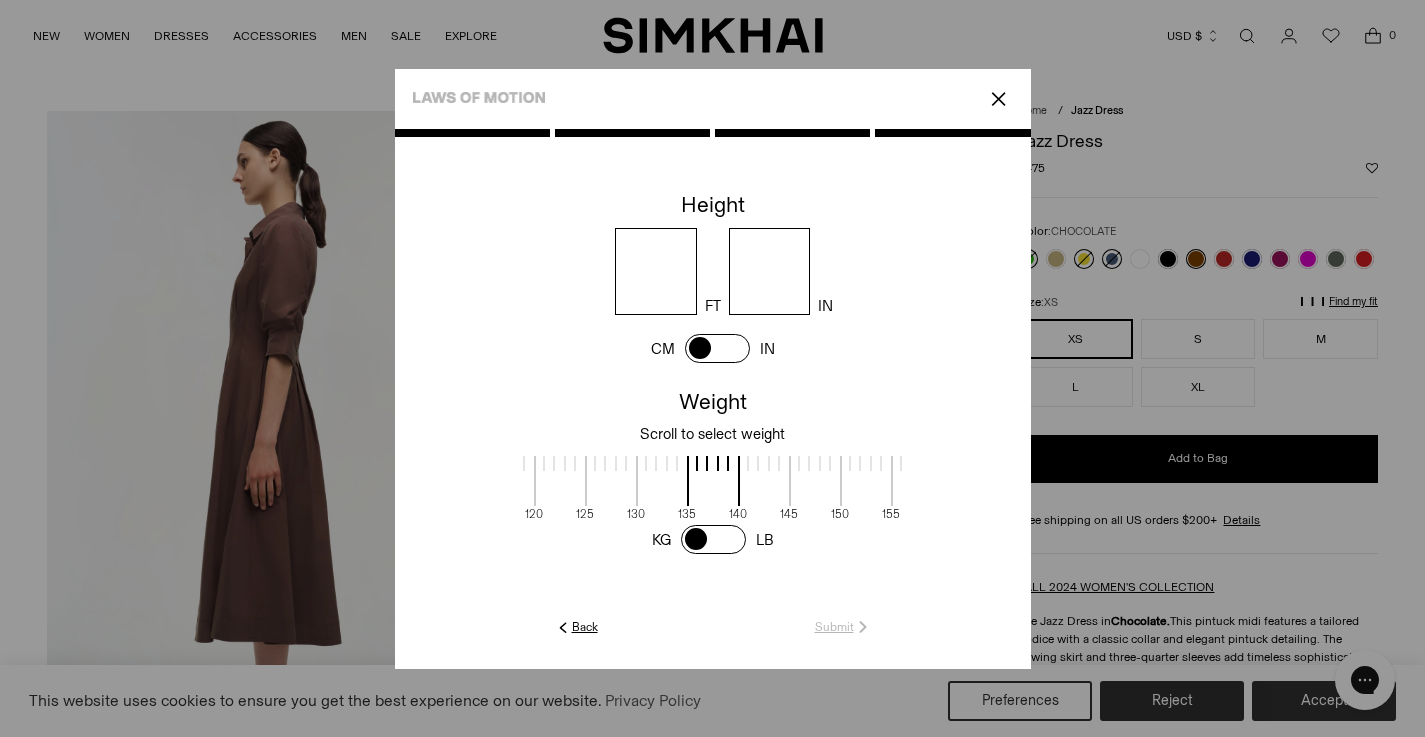 click at bounding box center (656, 271) 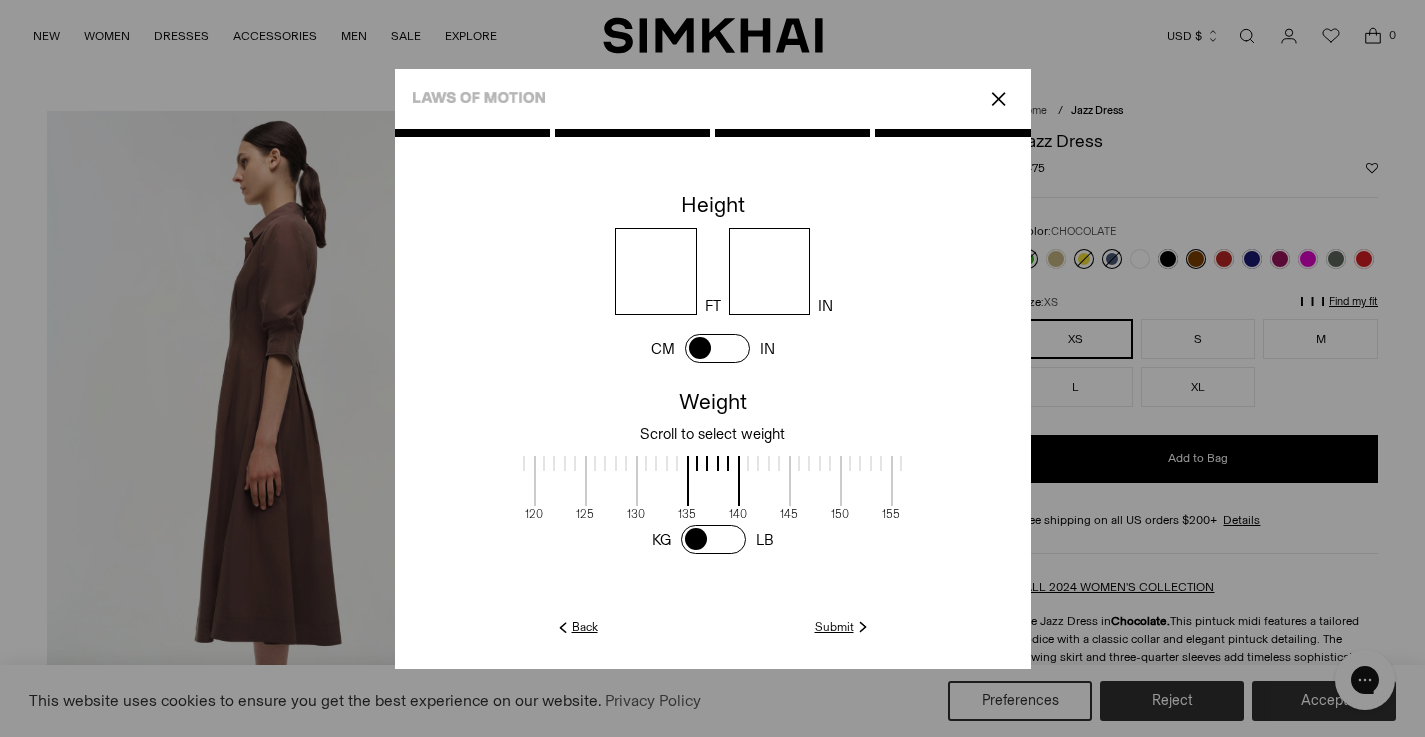 type on "*" 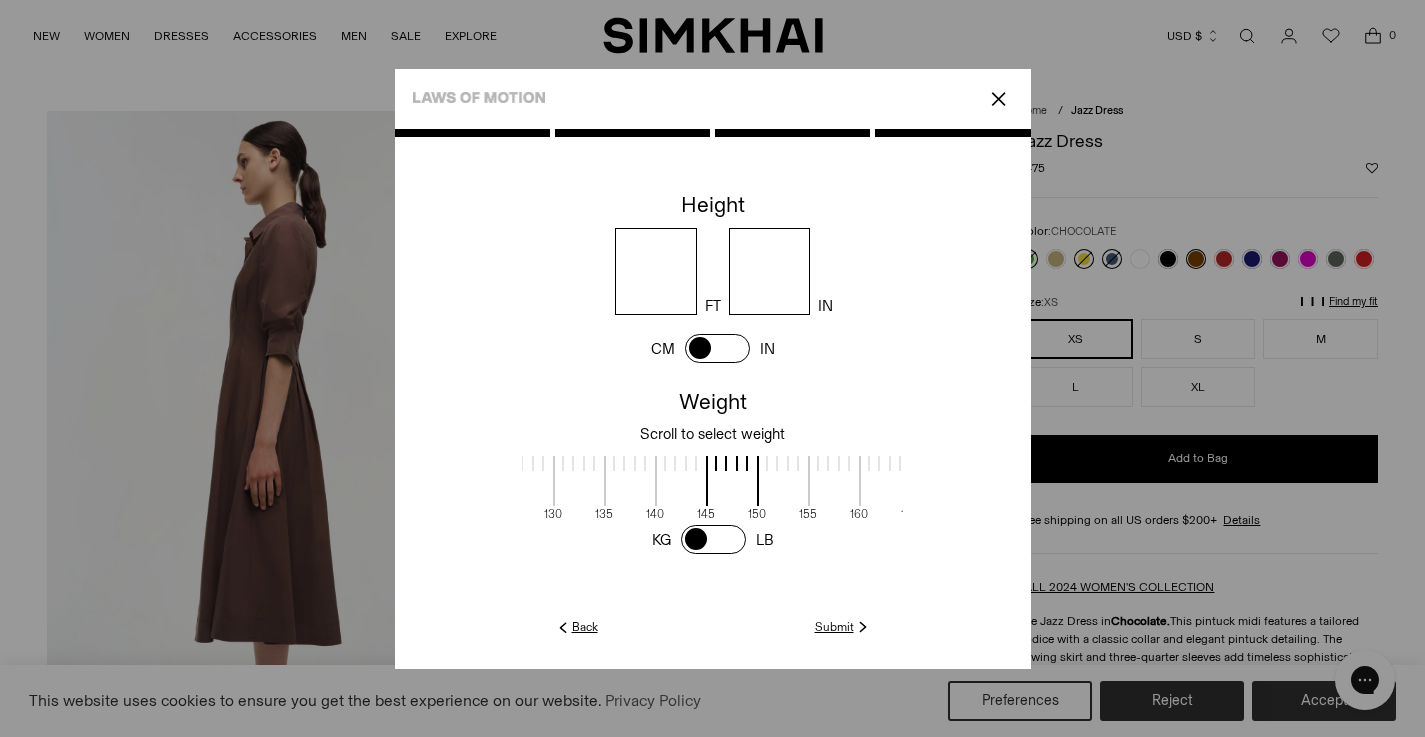 drag, startPoint x: 737, startPoint y: 458, endPoint x: 655, endPoint y: 456, distance: 82.02438 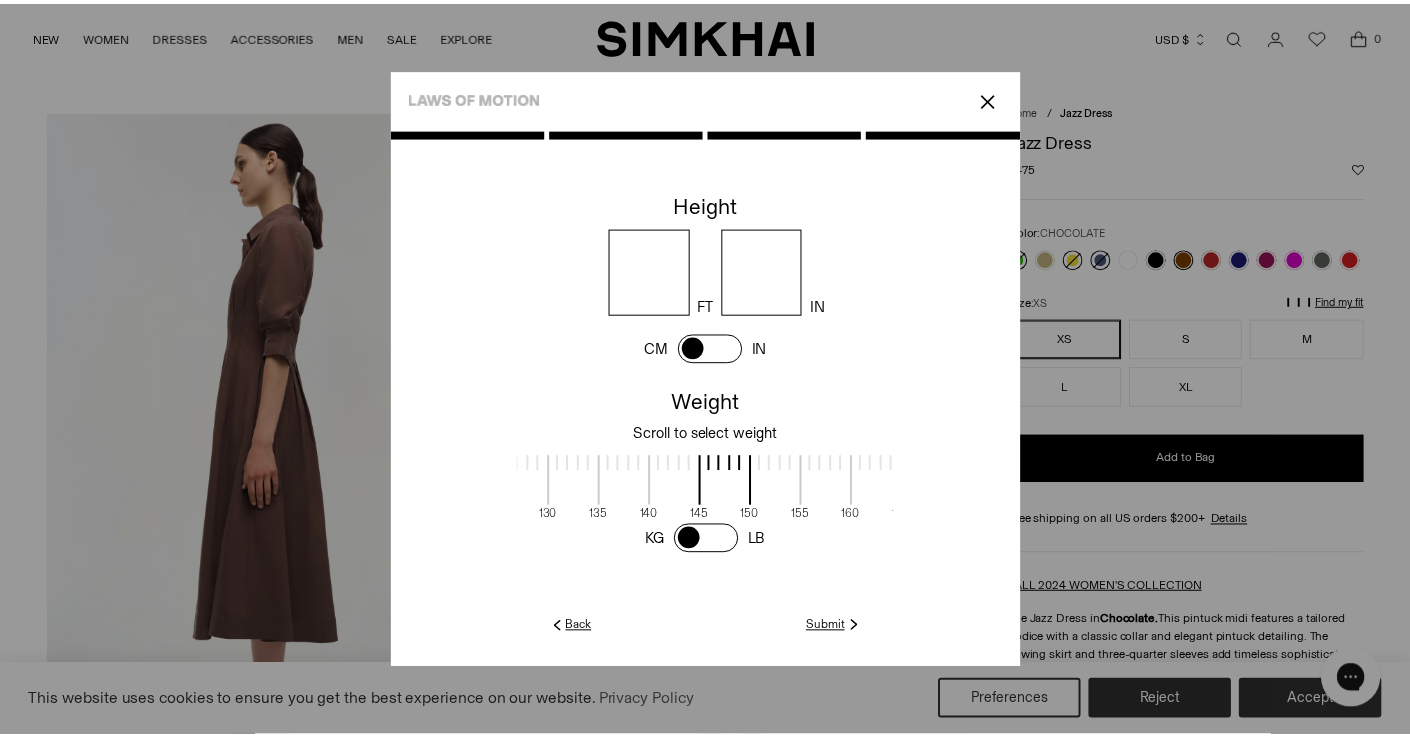 scroll, scrollTop: 4, scrollLeft: 732, axis: both 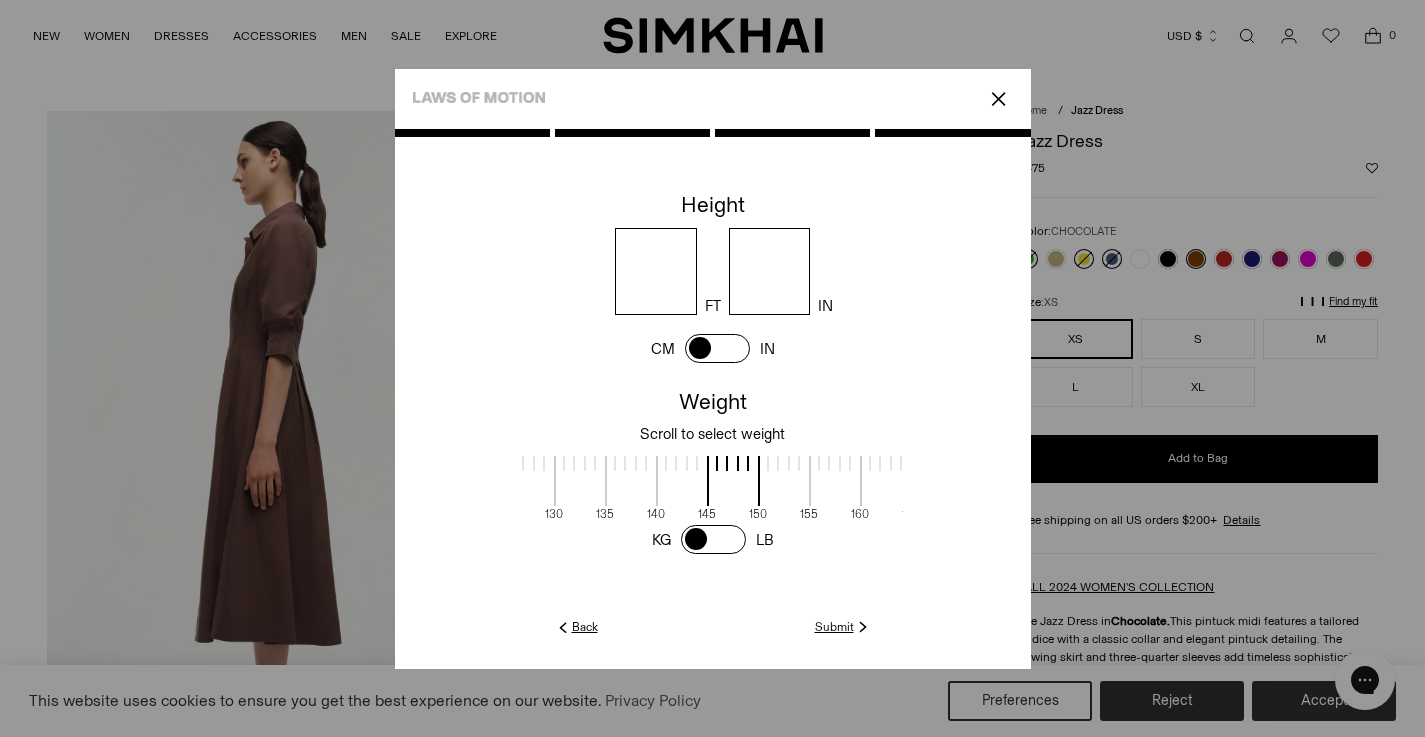 click at bounding box center (713, 399) 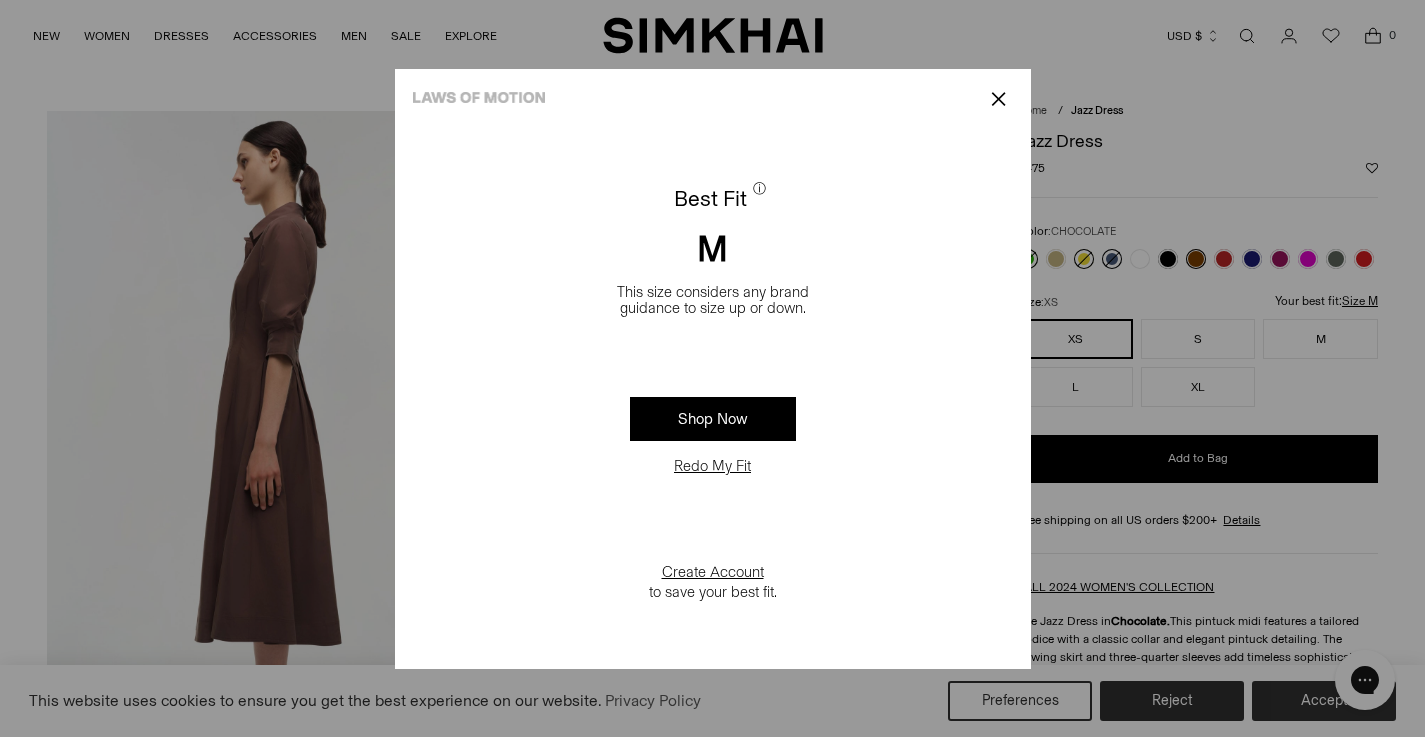 click on "✕" at bounding box center [998, 99] 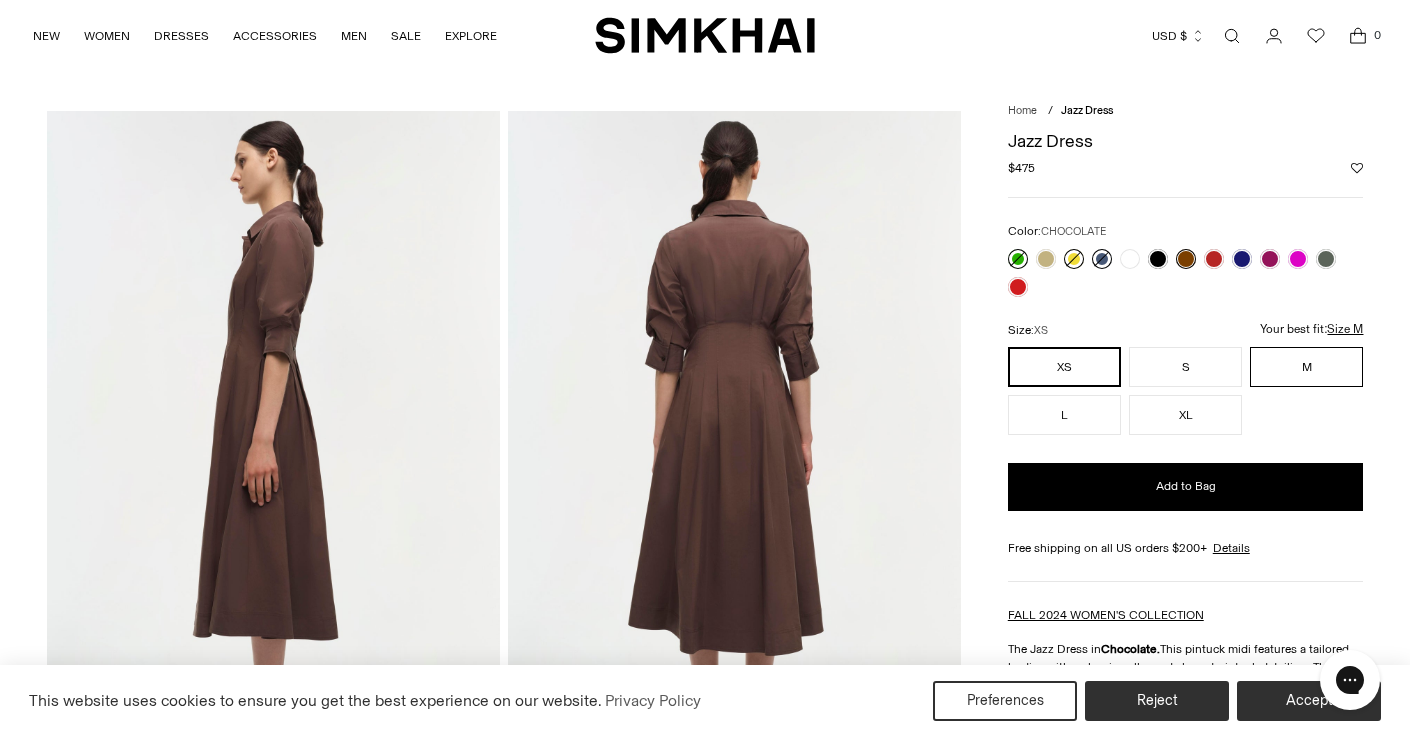 click on "M" at bounding box center (1306, 367) 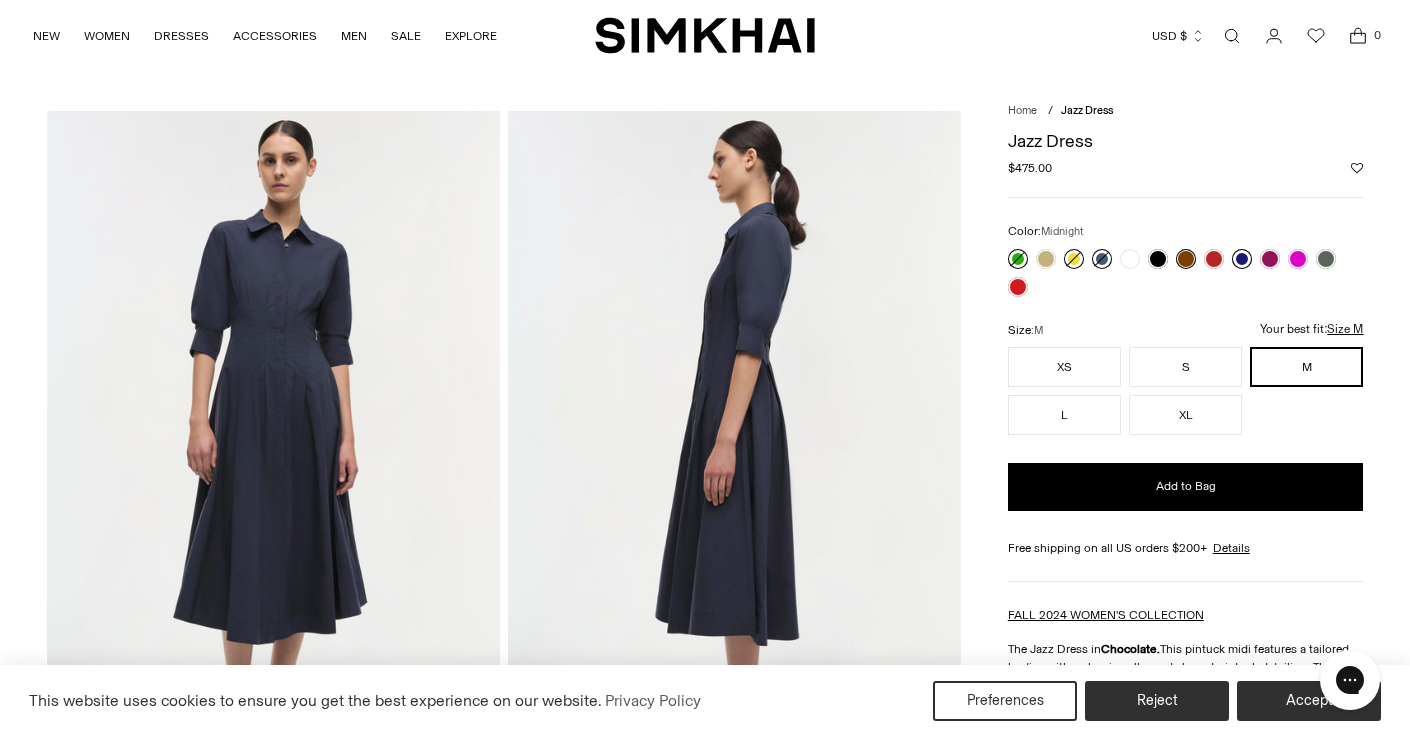 click at bounding box center [1242, 259] 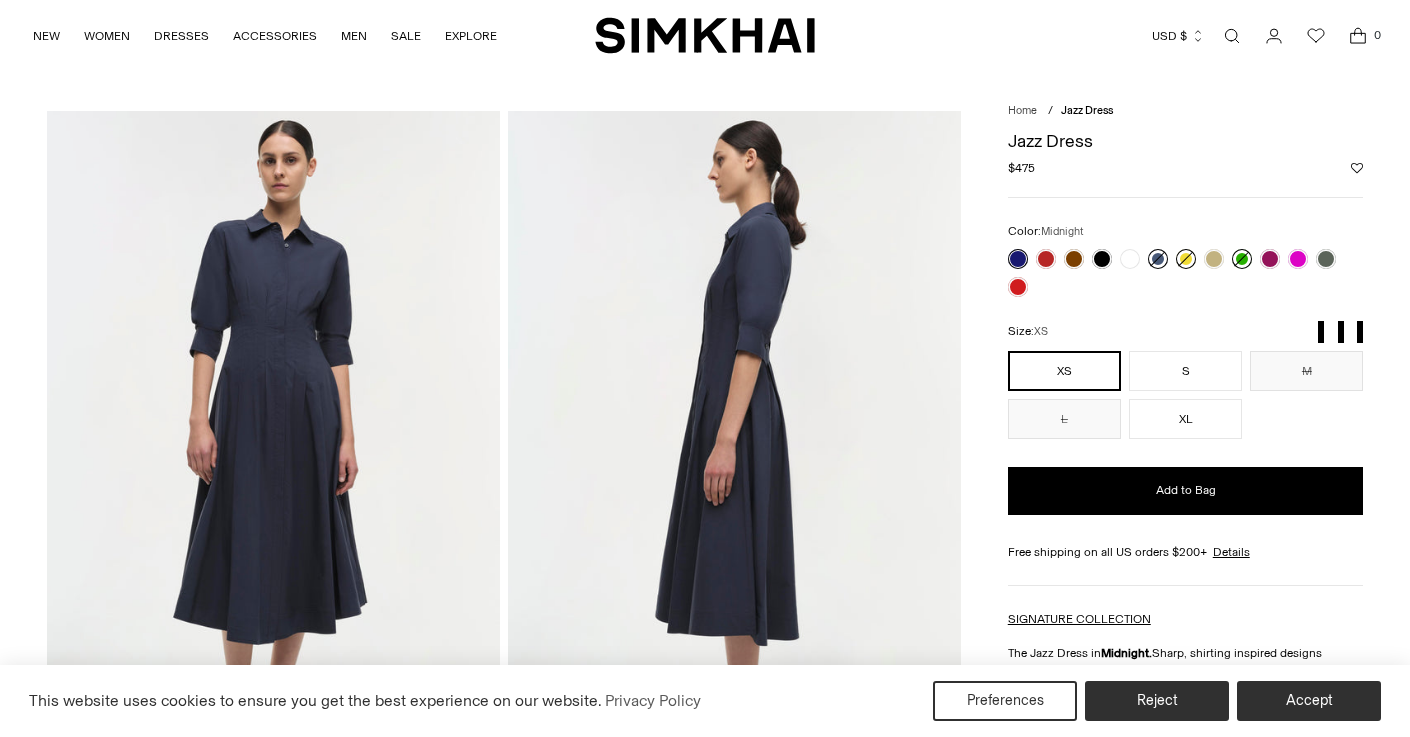 scroll, scrollTop: 0, scrollLeft: 0, axis: both 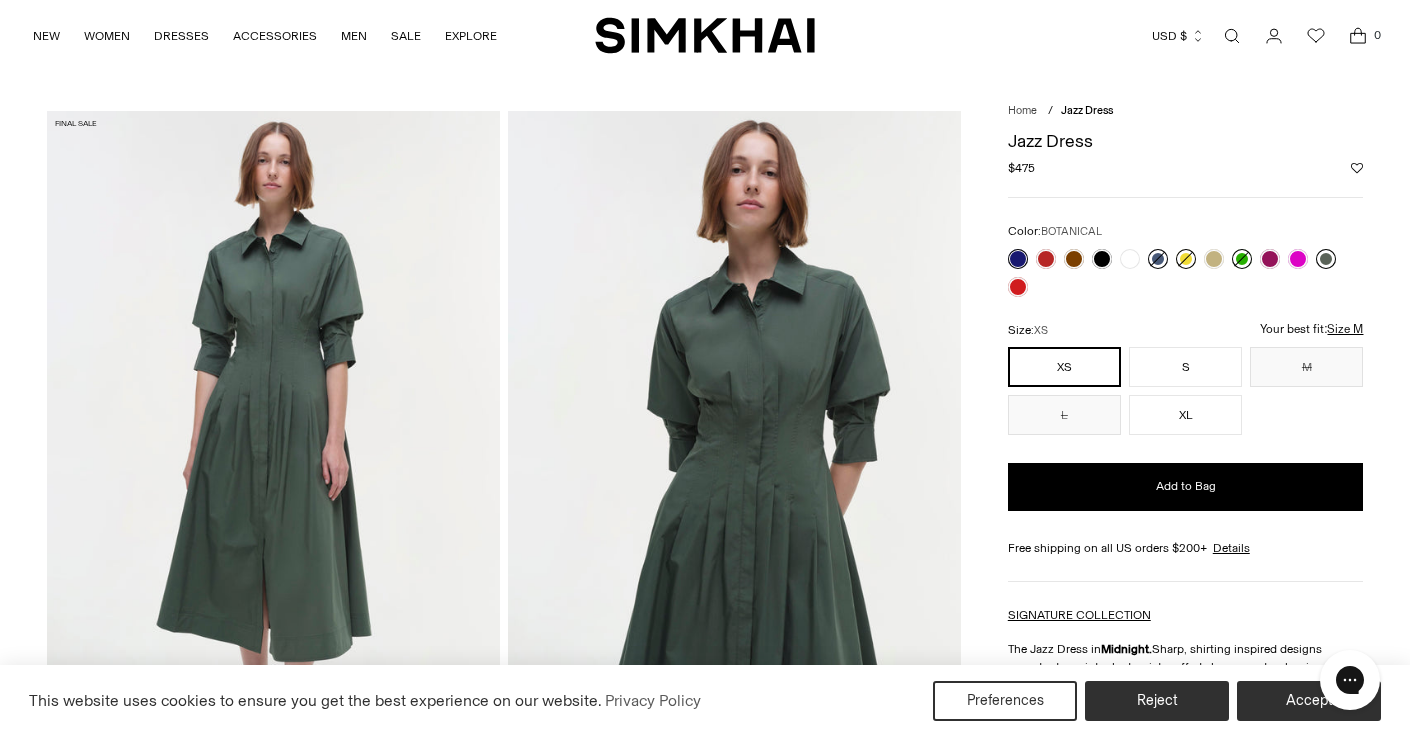 click at bounding box center (1326, 259) 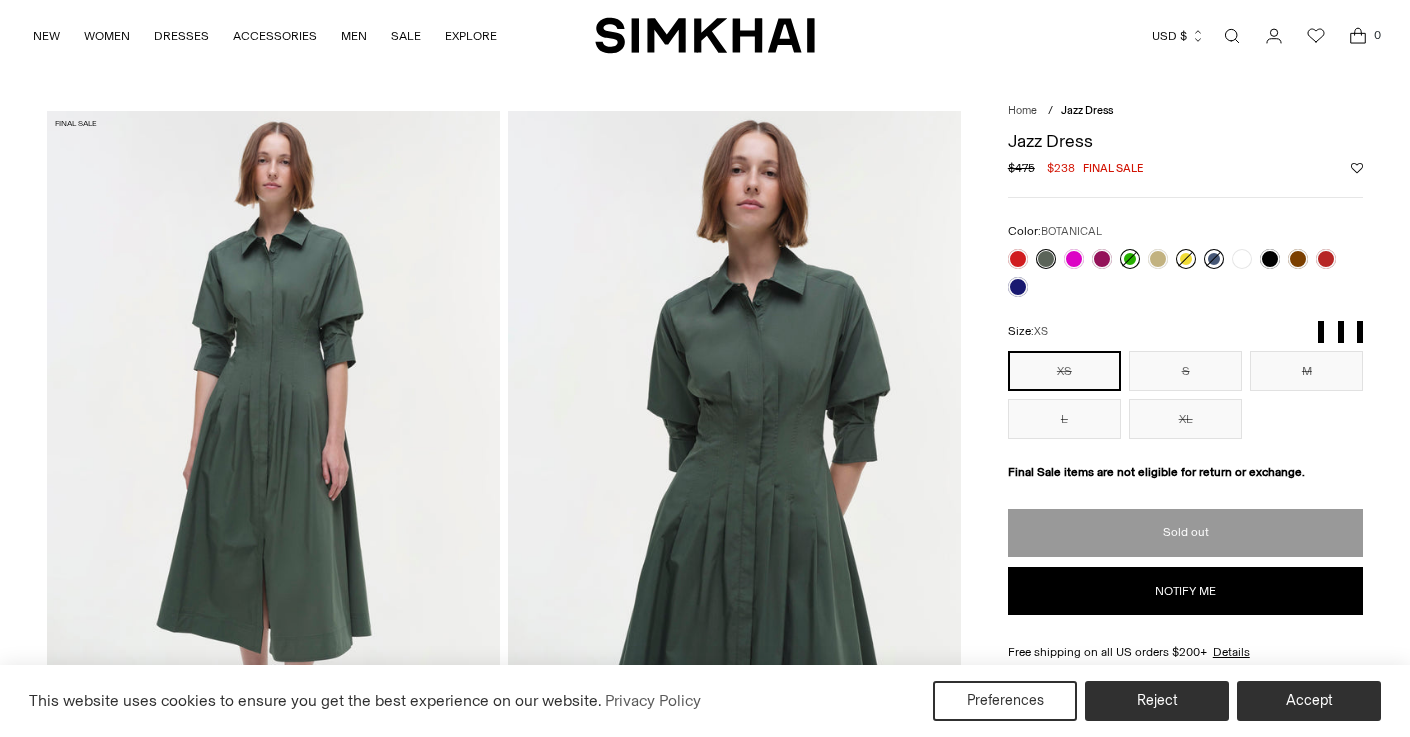 scroll, scrollTop: 0, scrollLeft: 0, axis: both 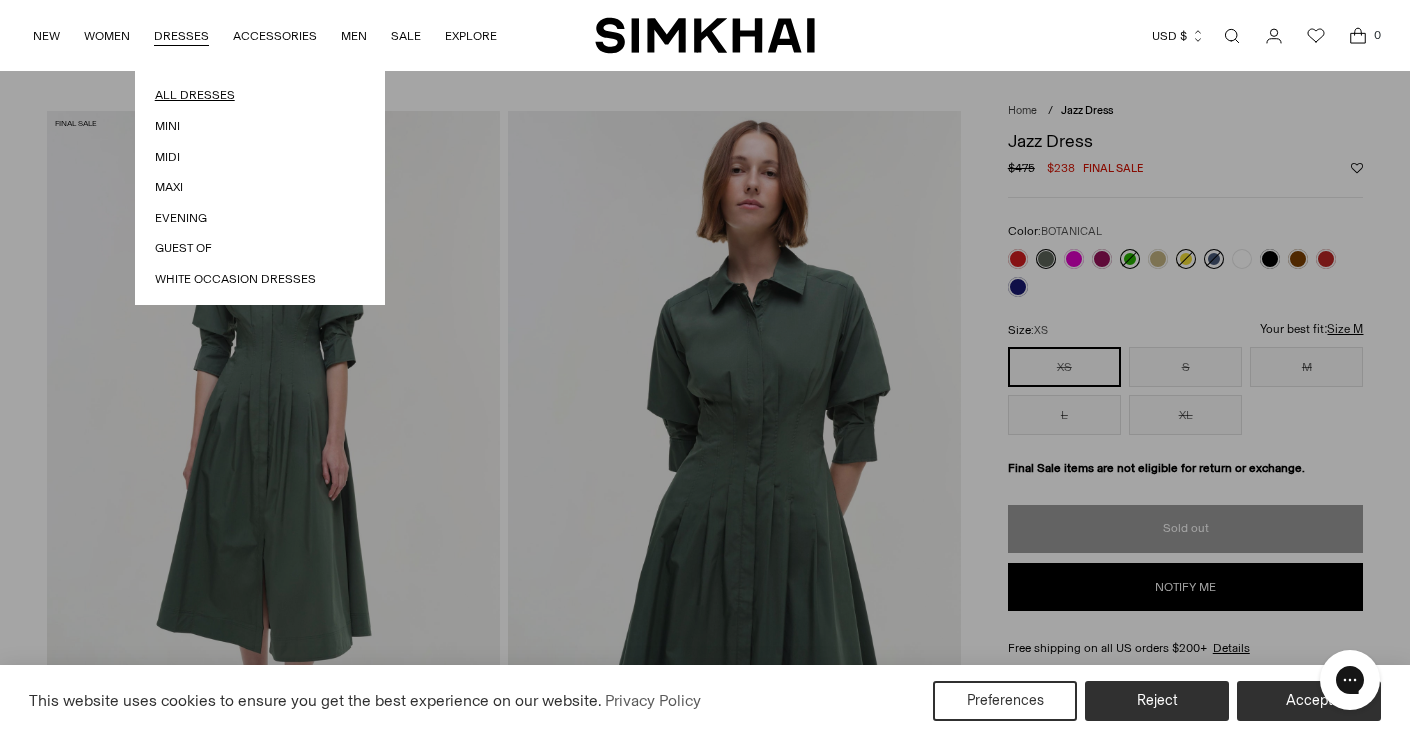 click on "All Dresses" at bounding box center [260, 95] 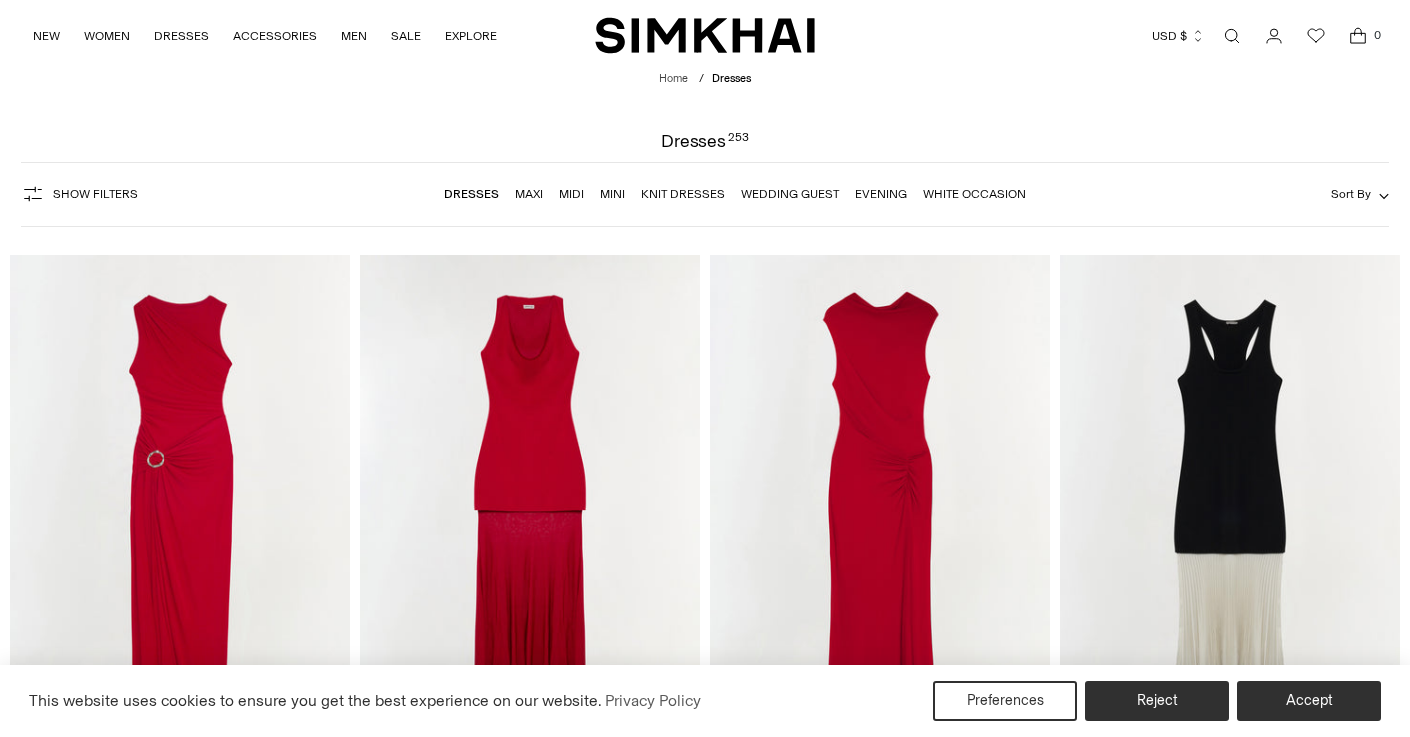 scroll, scrollTop: 0, scrollLeft: 0, axis: both 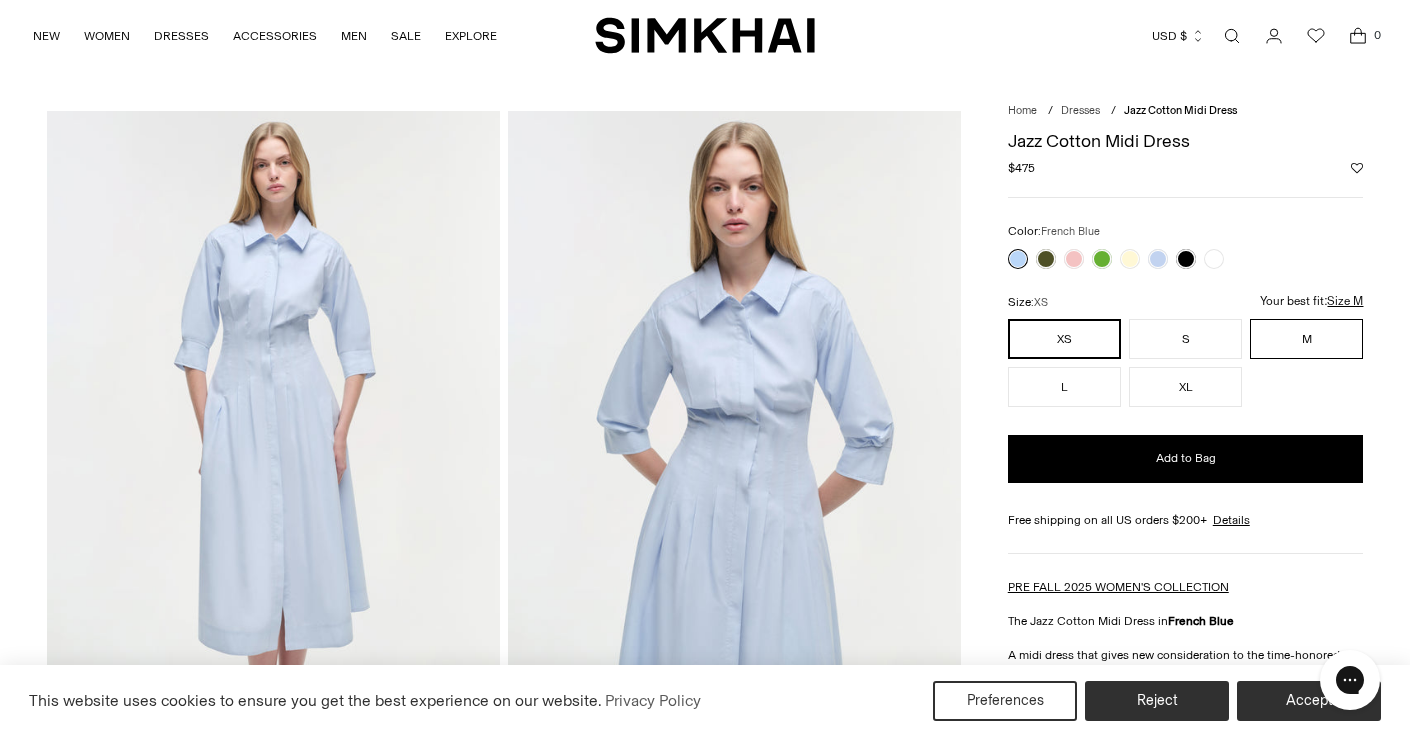 click on "M" at bounding box center (1306, 339) 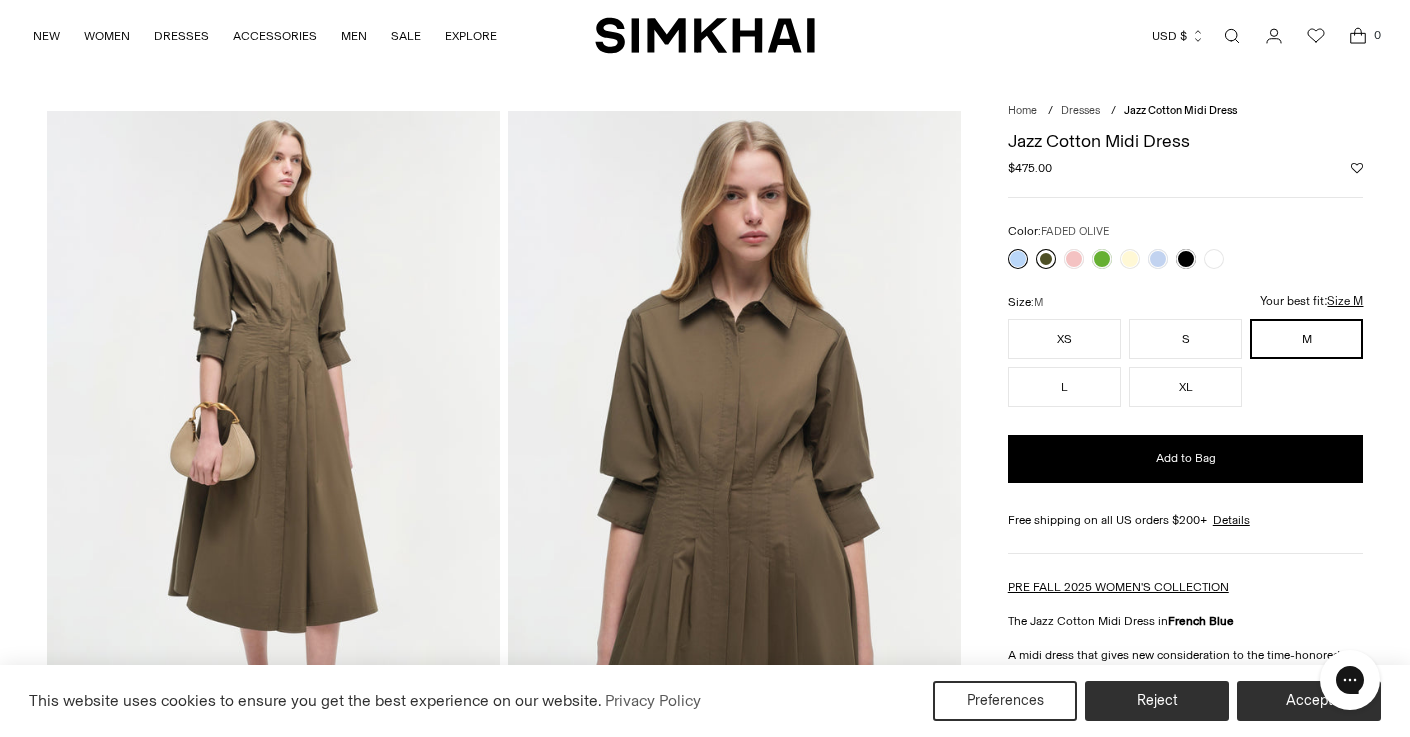 click at bounding box center (1046, 259) 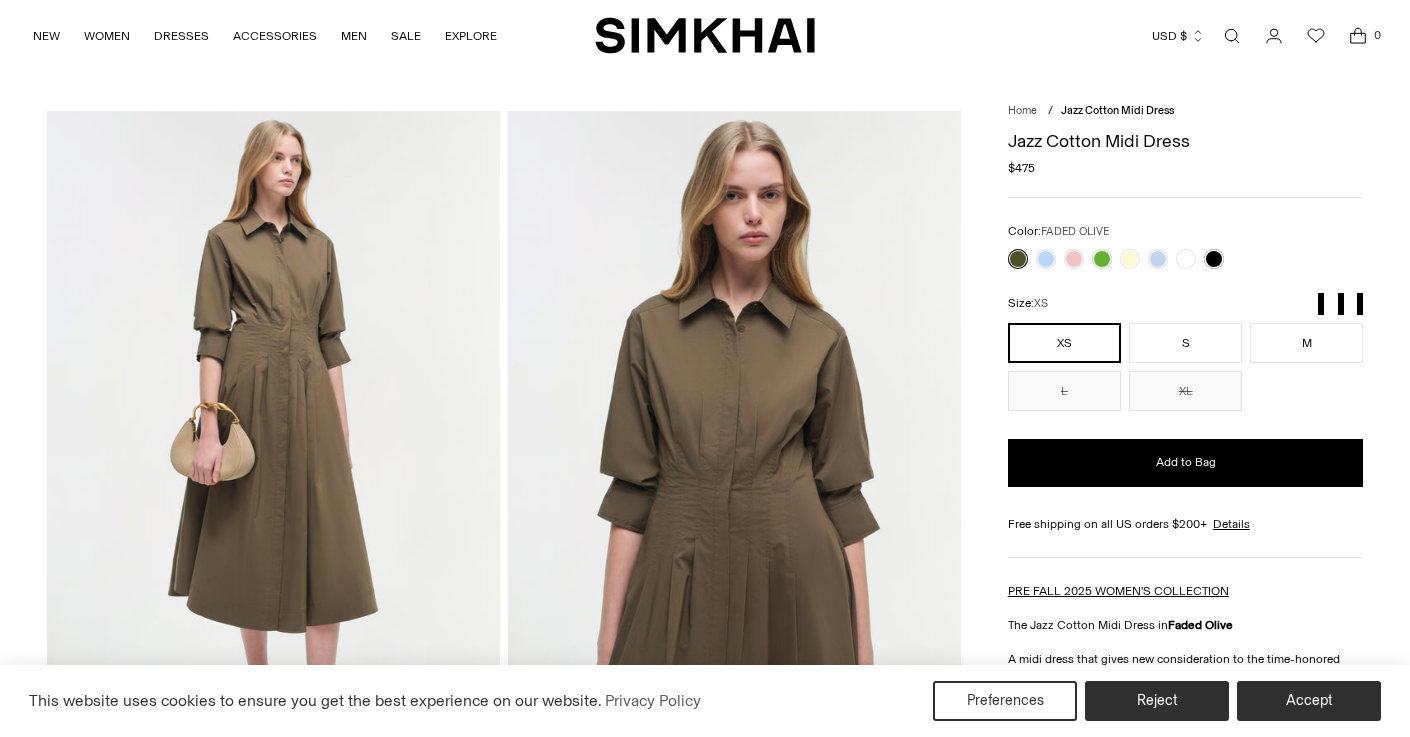scroll, scrollTop: 0, scrollLeft: 0, axis: both 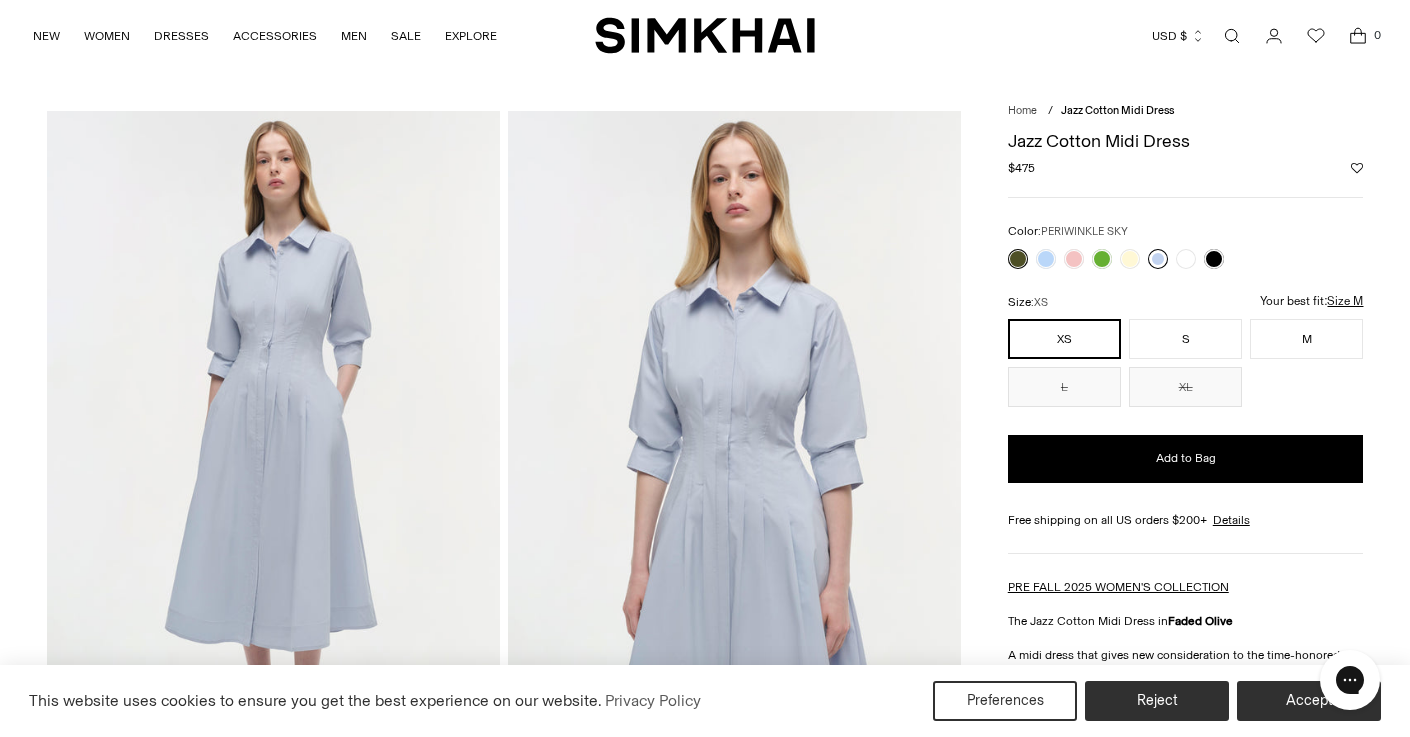 click at bounding box center (1158, 259) 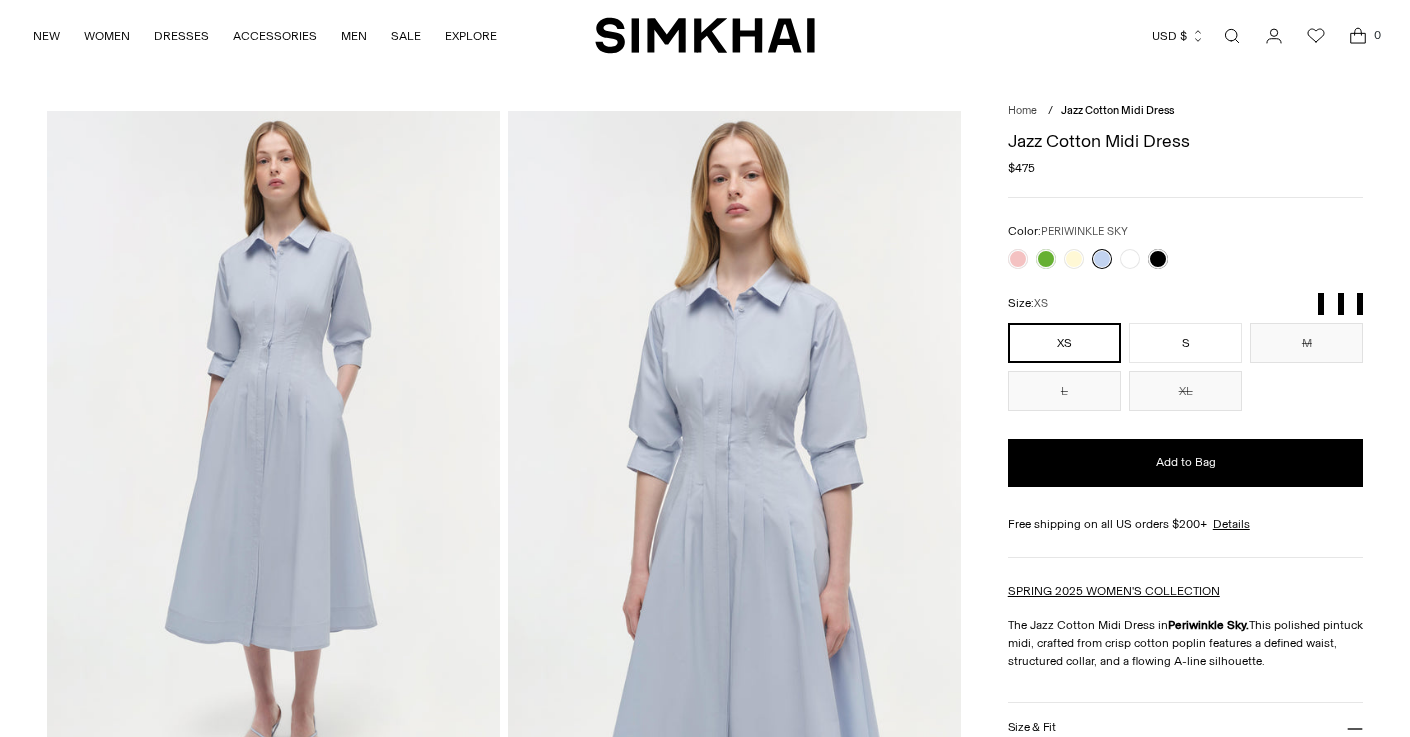 scroll, scrollTop: 0, scrollLeft: 0, axis: both 